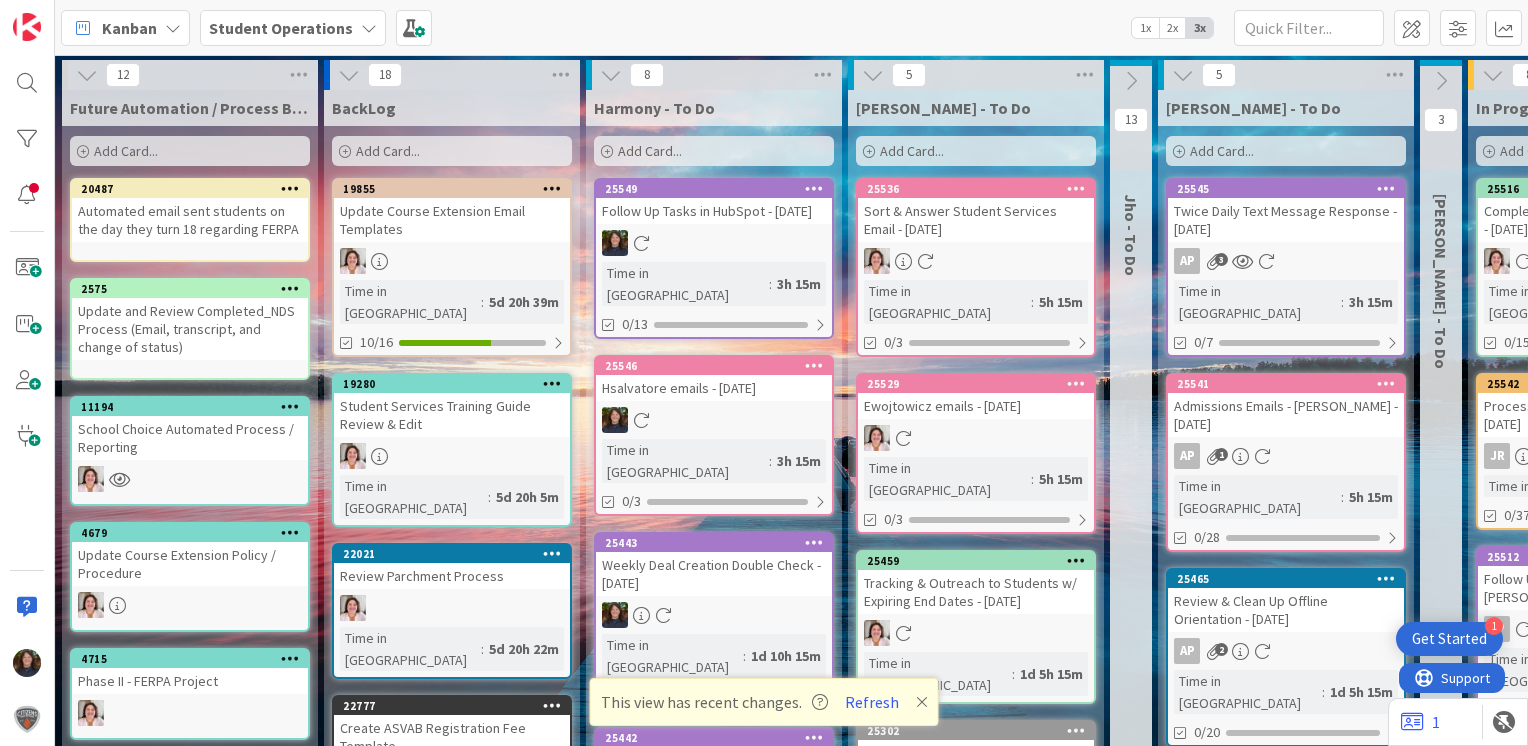 scroll, scrollTop: 0, scrollLeft: 0, axis: both 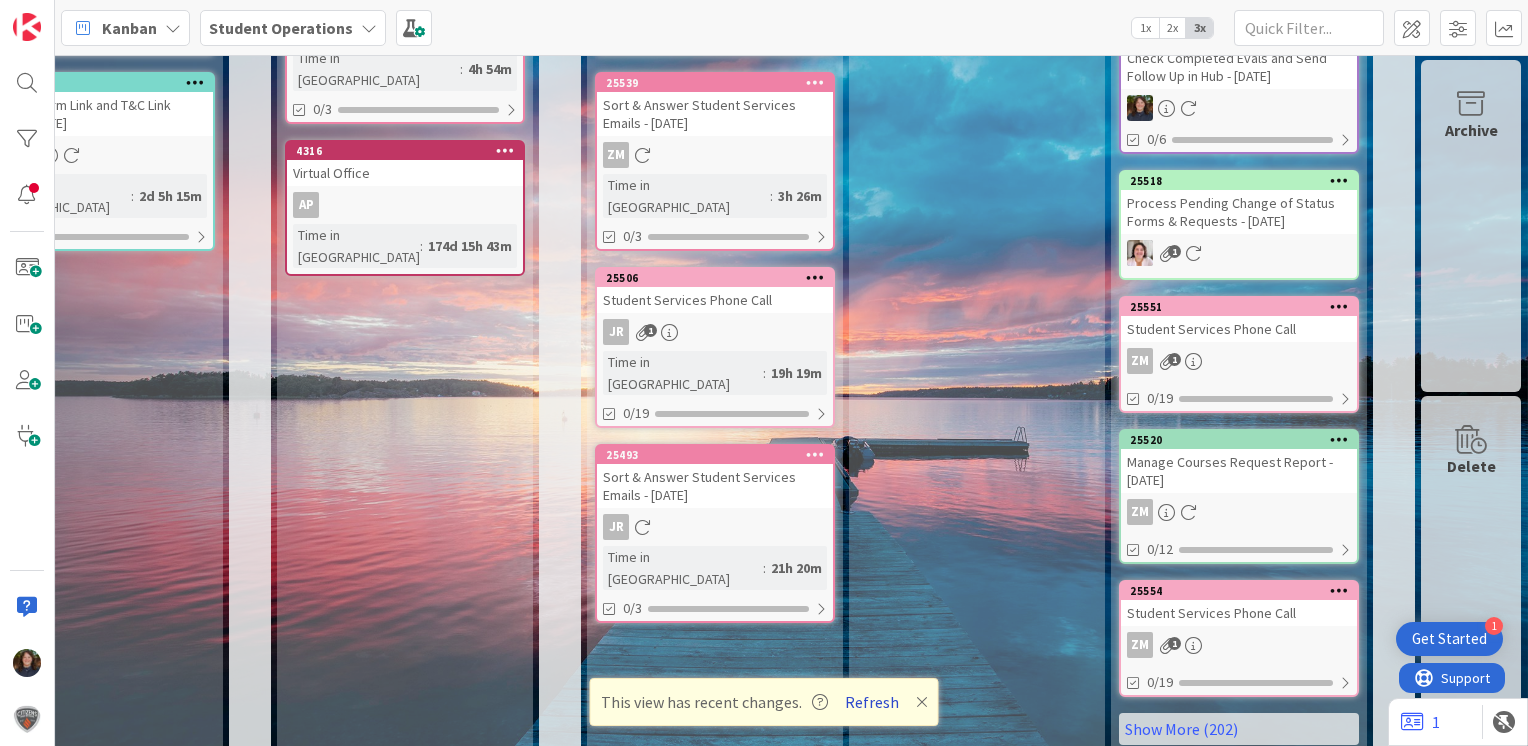 click on "Refresh" at bounding box center [872, 702] 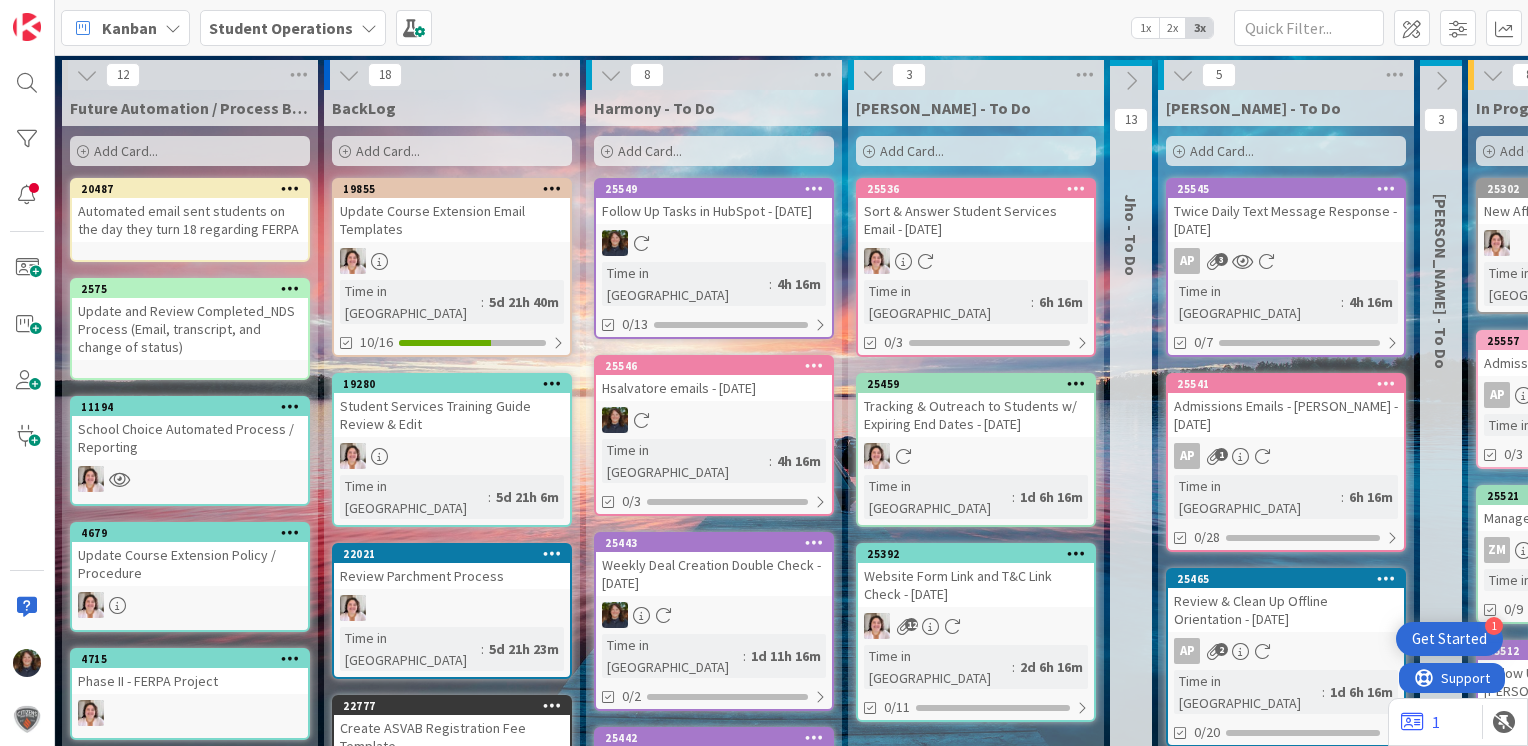 scroll, scrollTop: 0, scrollLeft: 0, axis: both 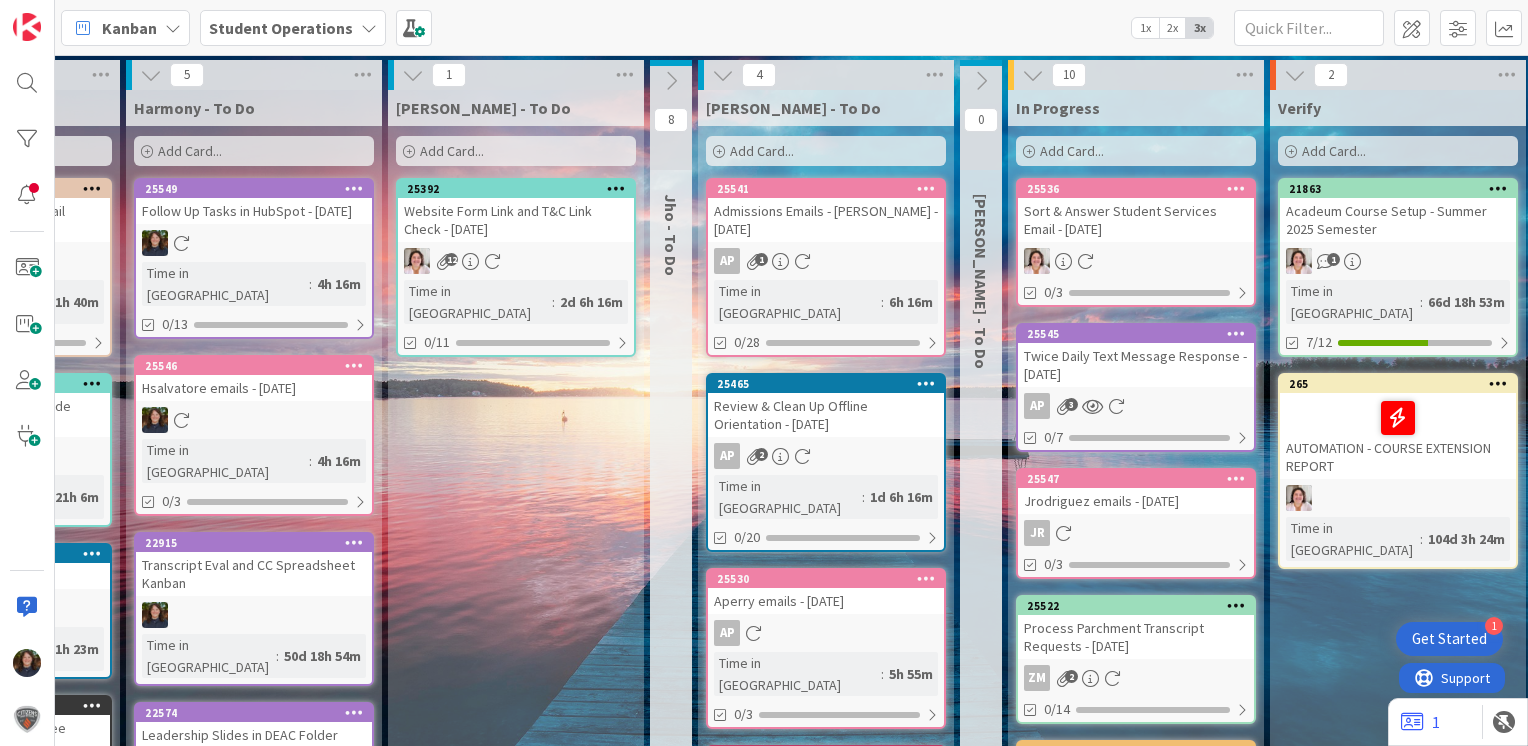 click on "Add Card..." at bounding box center [1136, 151] 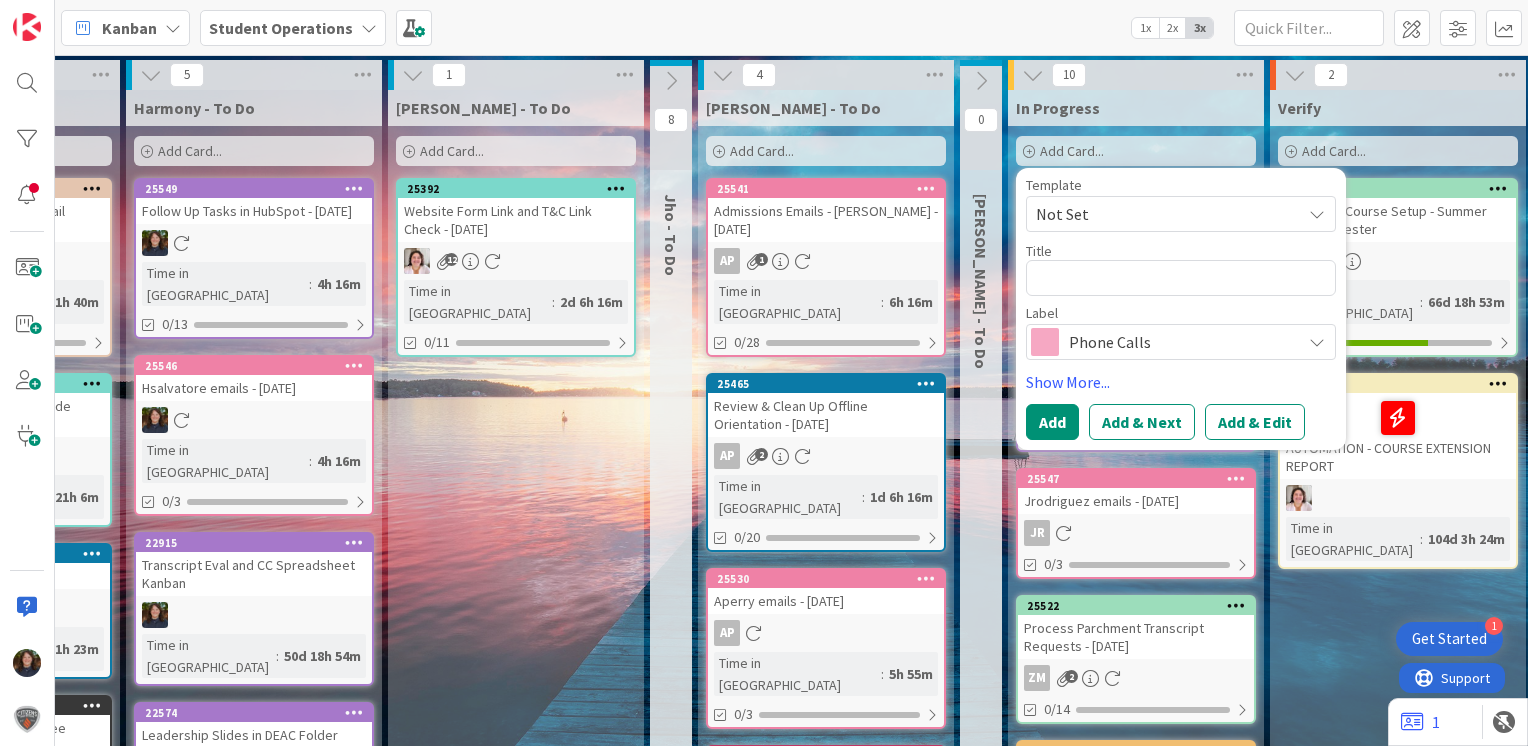 type on "x" 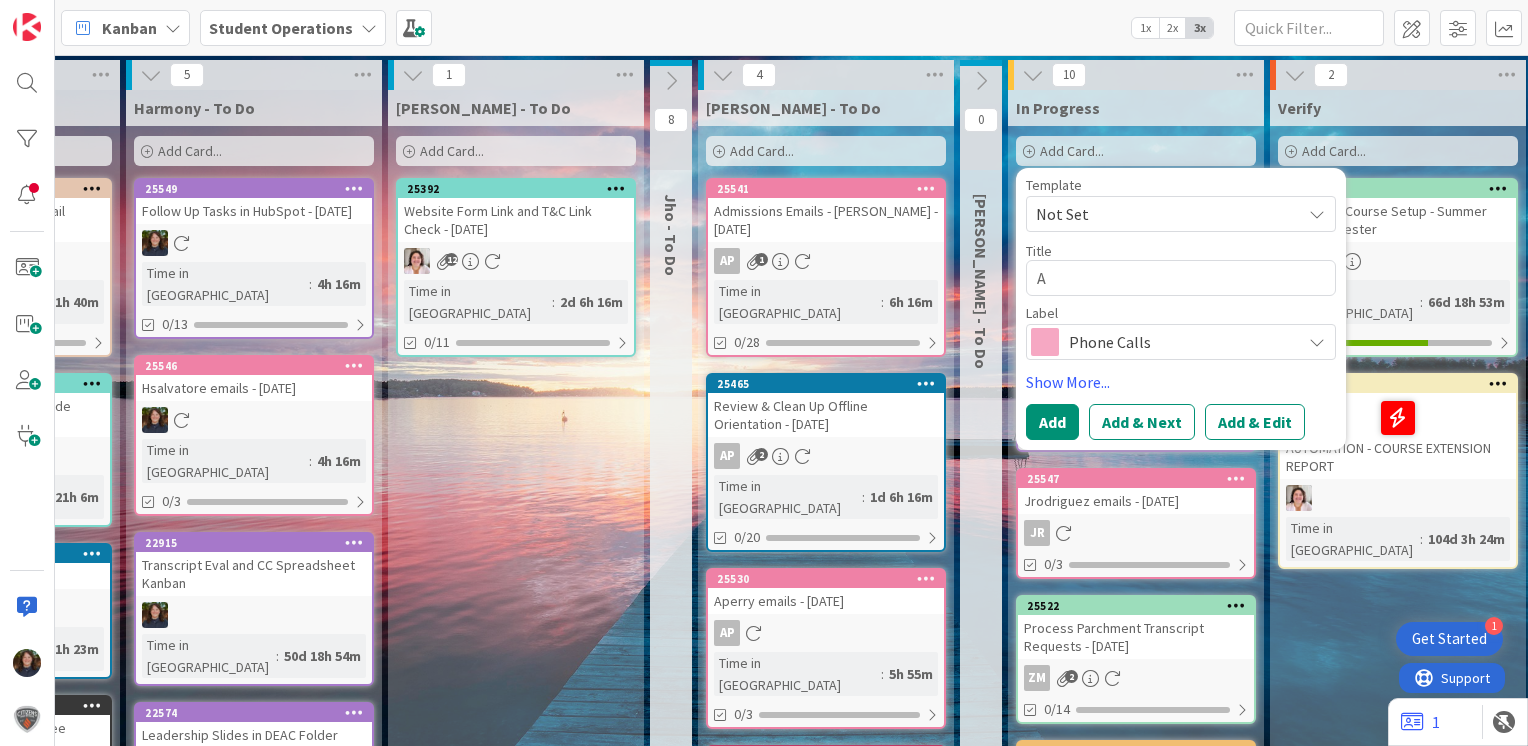 type on "x" 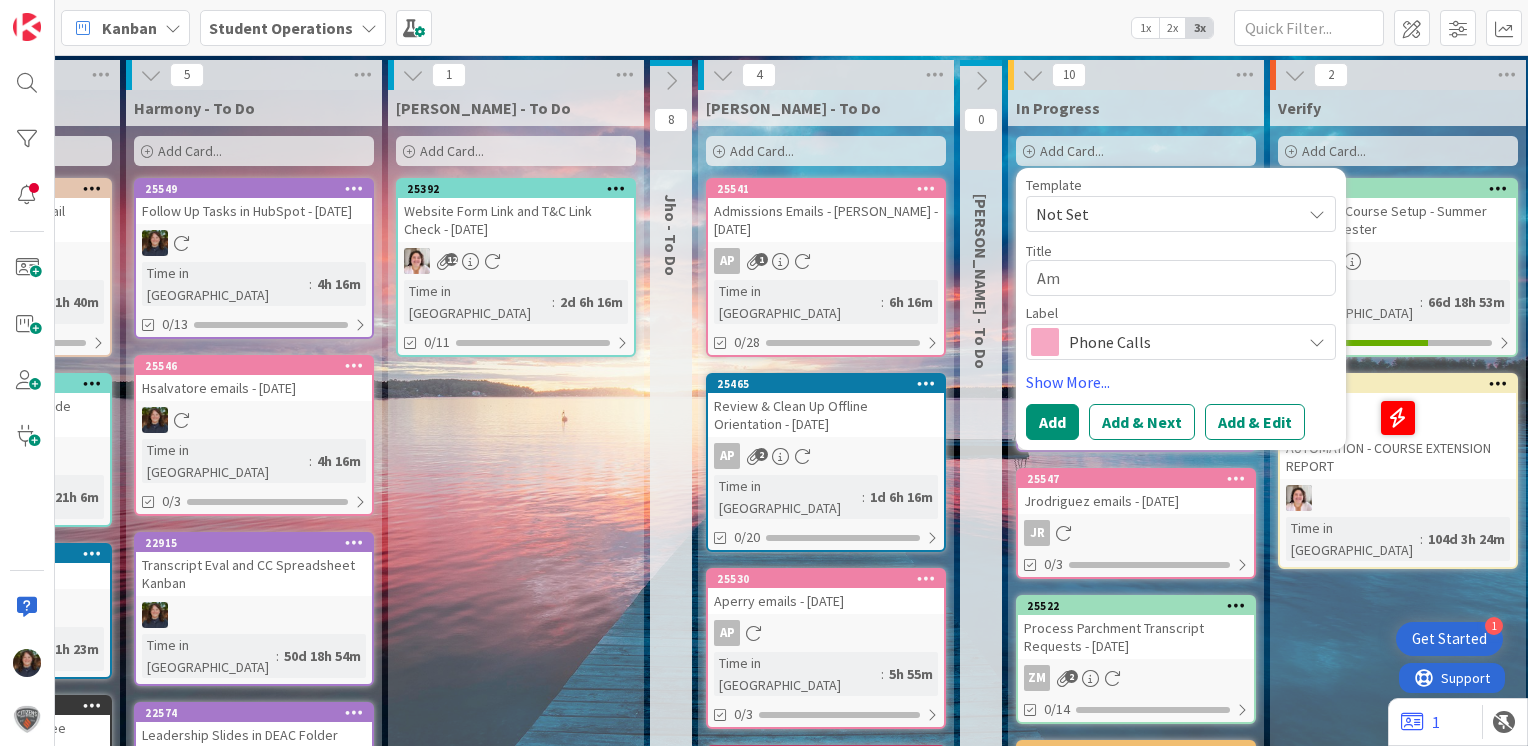 type on "x" 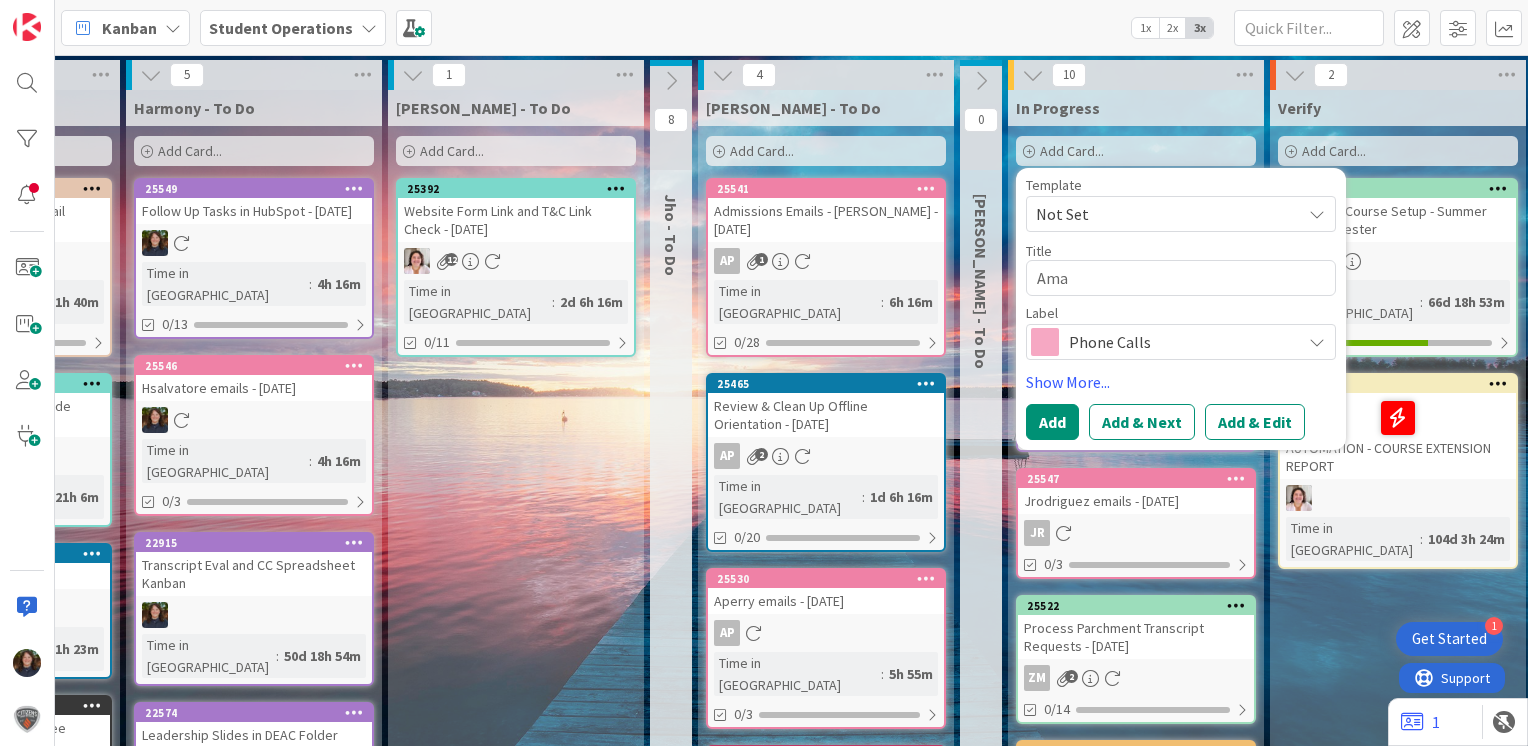 type on "x" 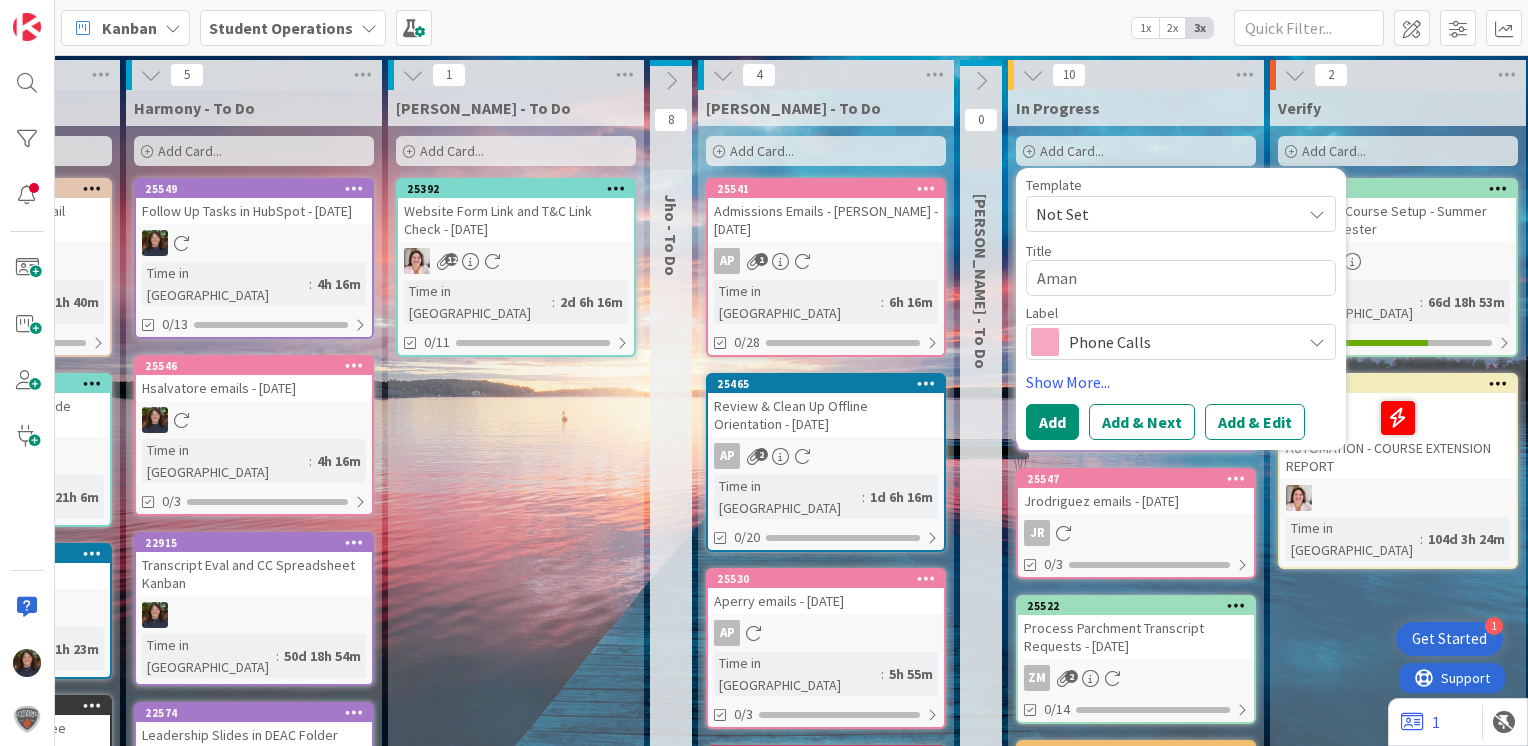 type on "x" 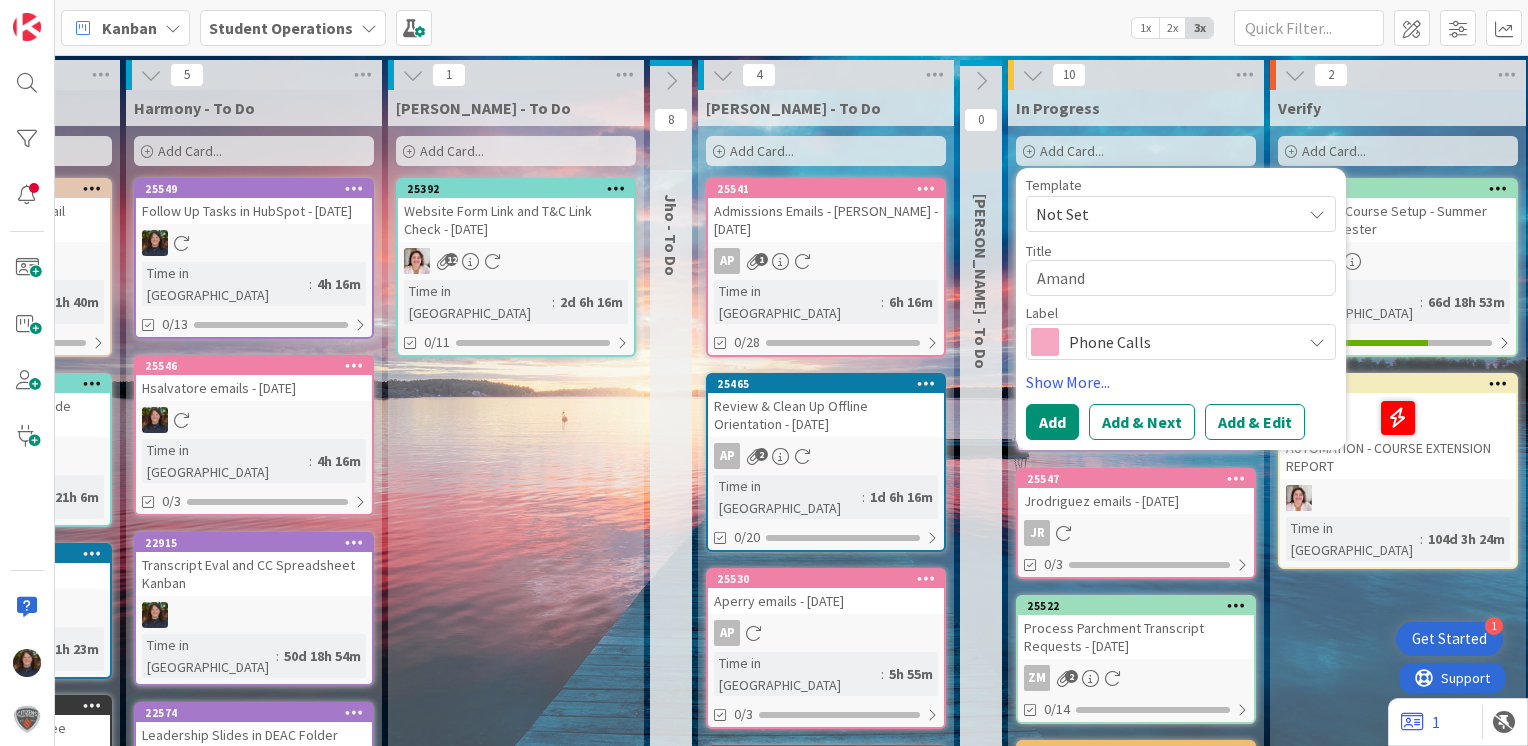 type on "x" 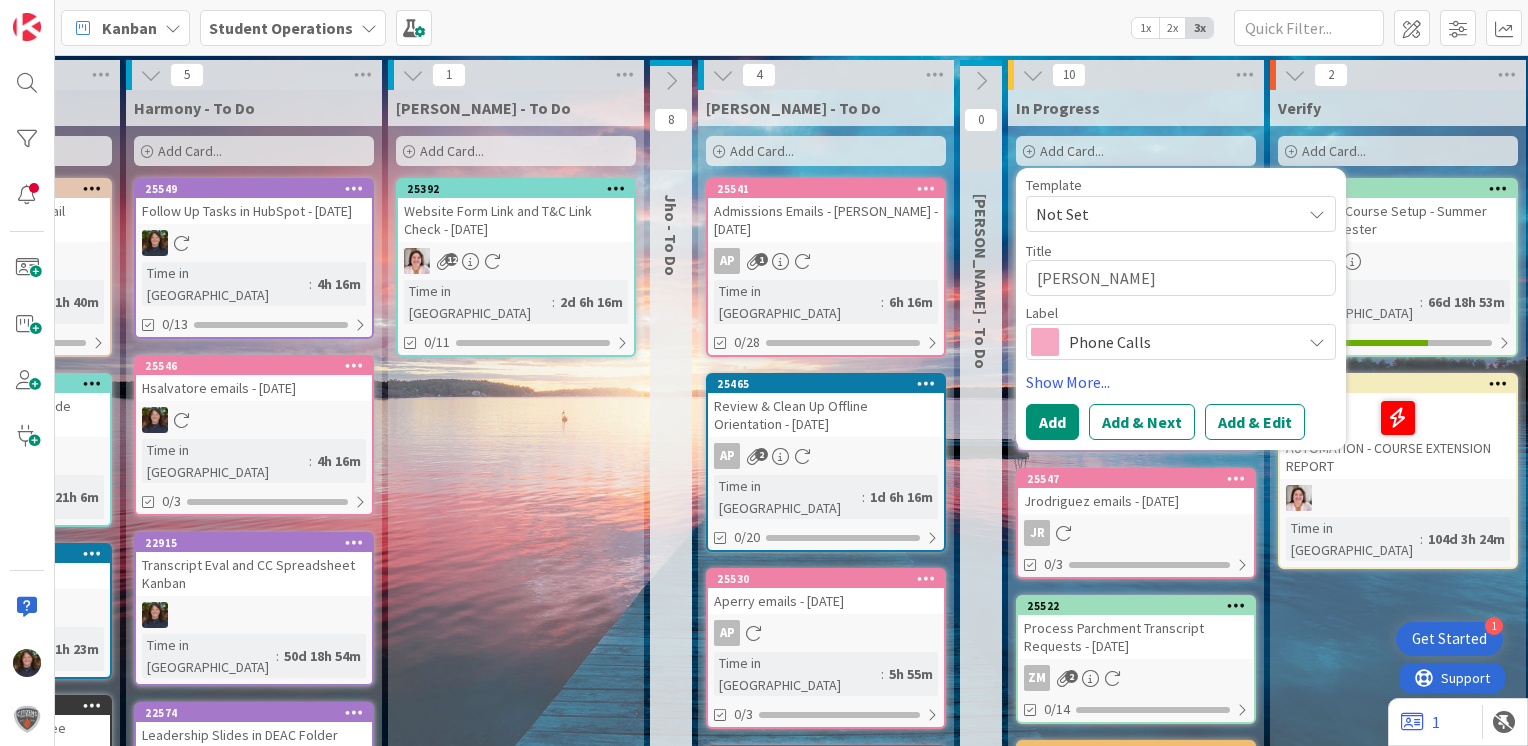 type on "x" 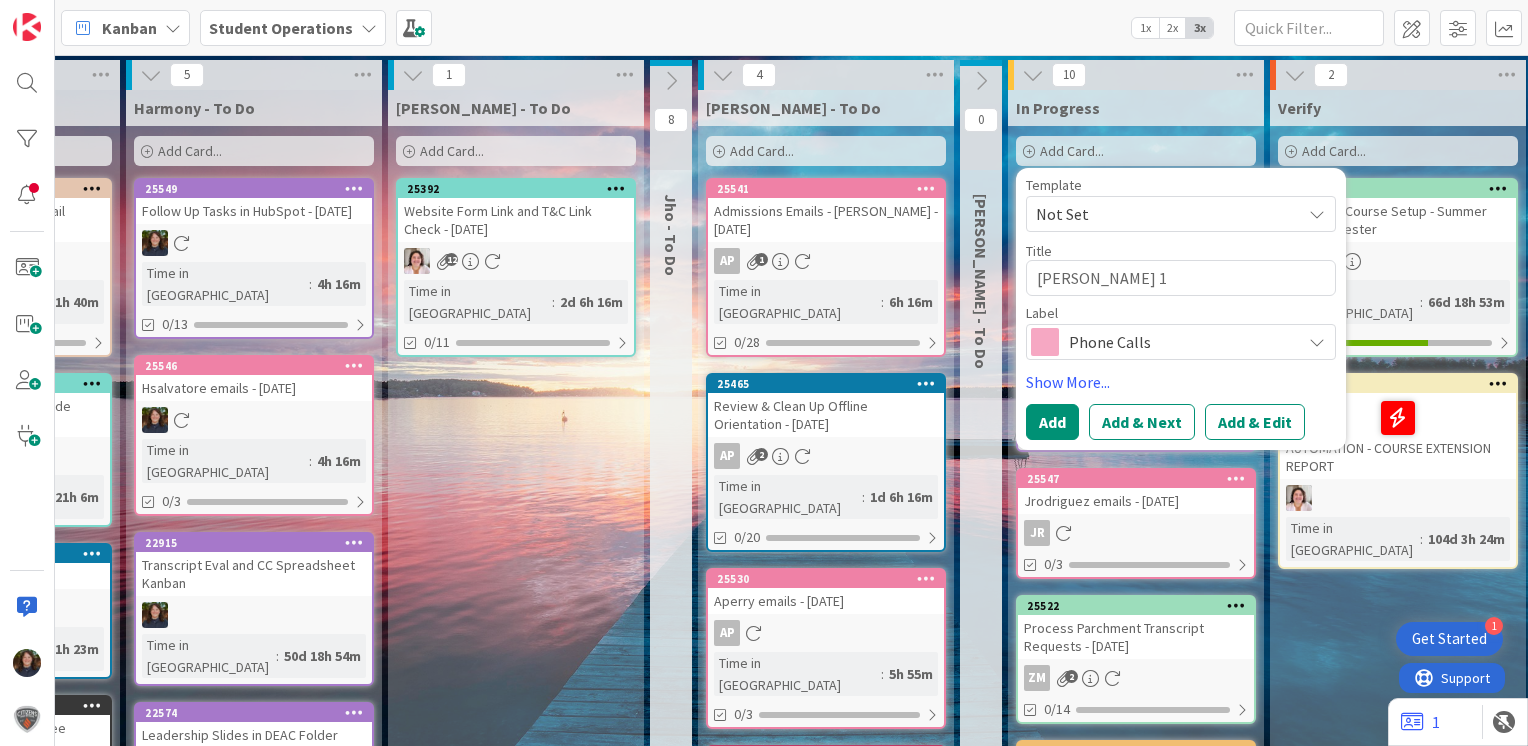 type on "x" 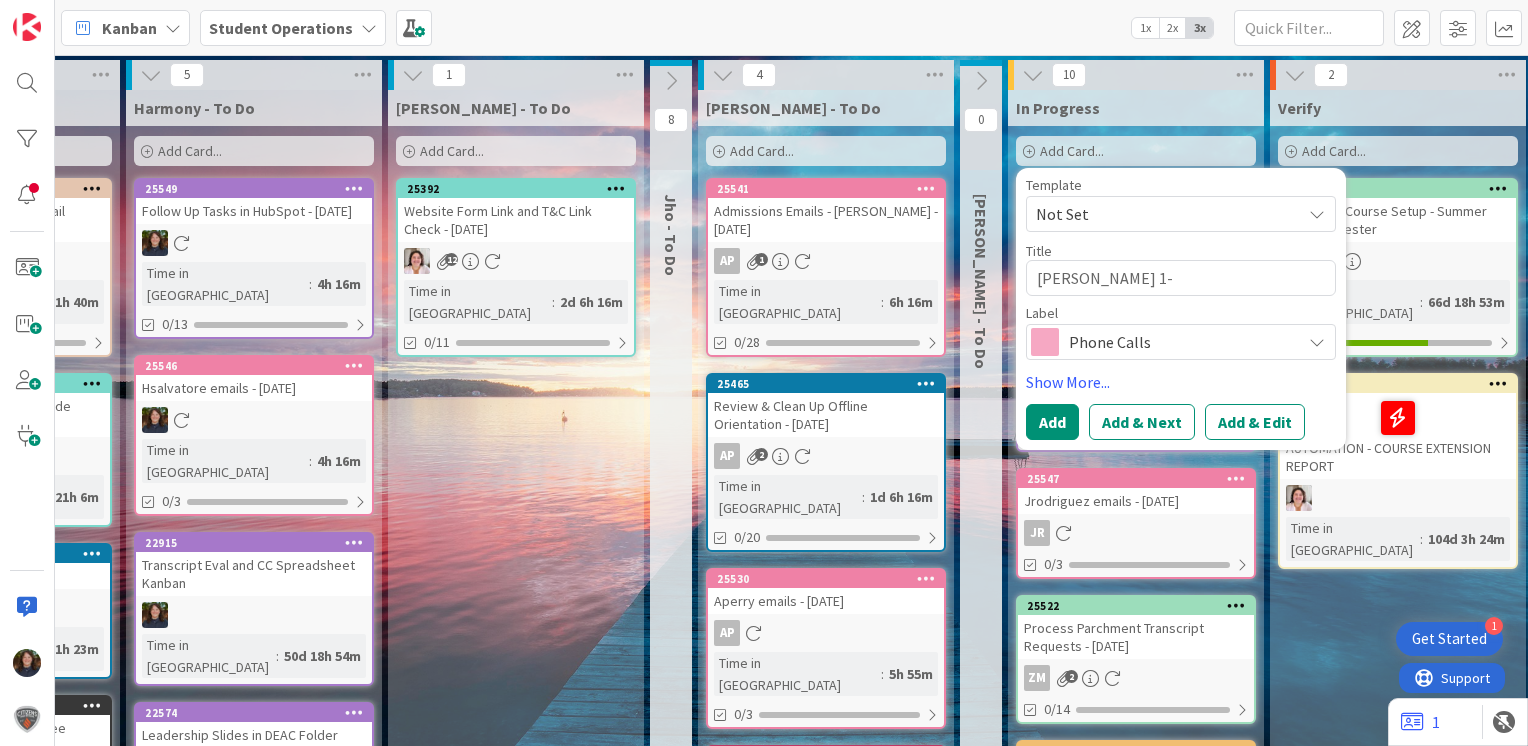 type on "x" 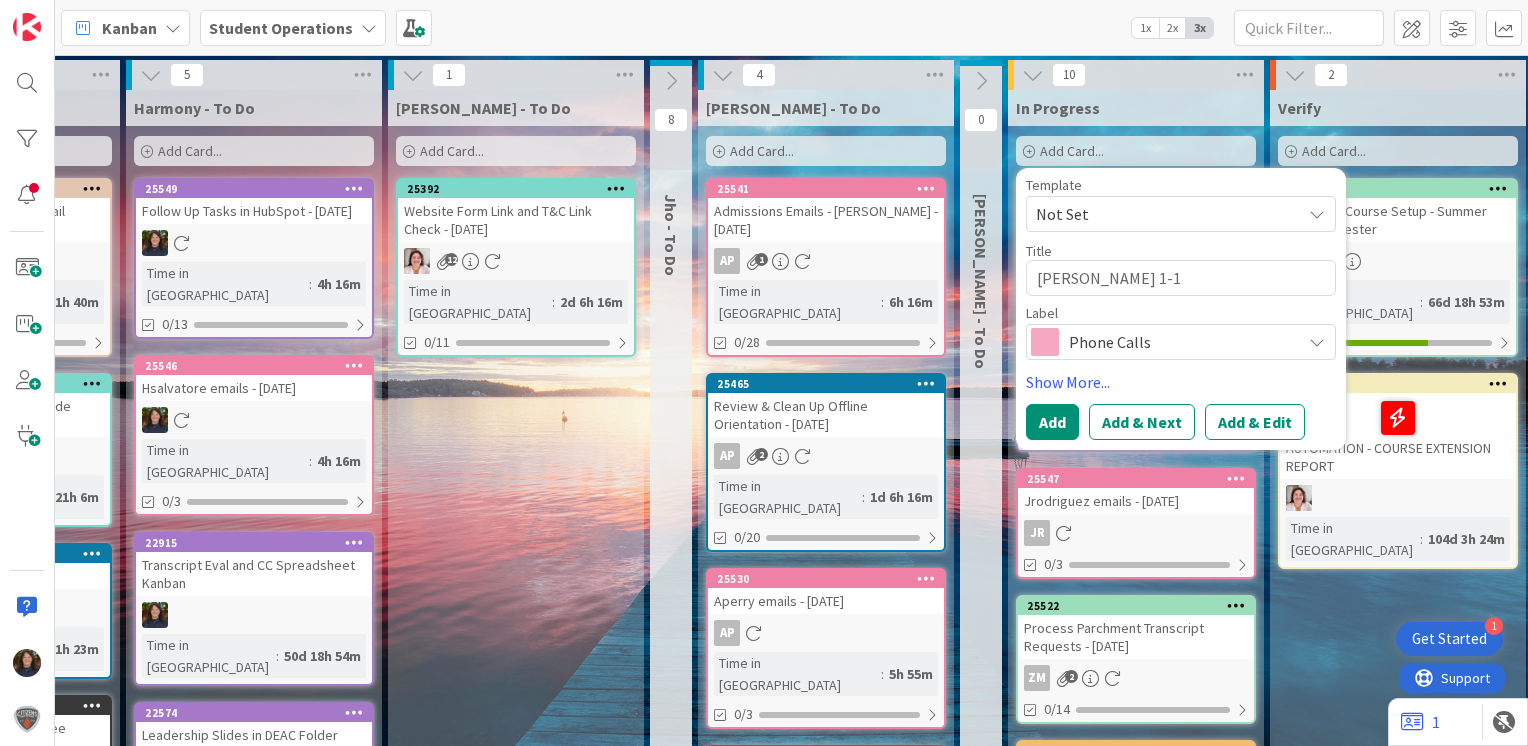 type on "[PERSON_NAME] 1-1" 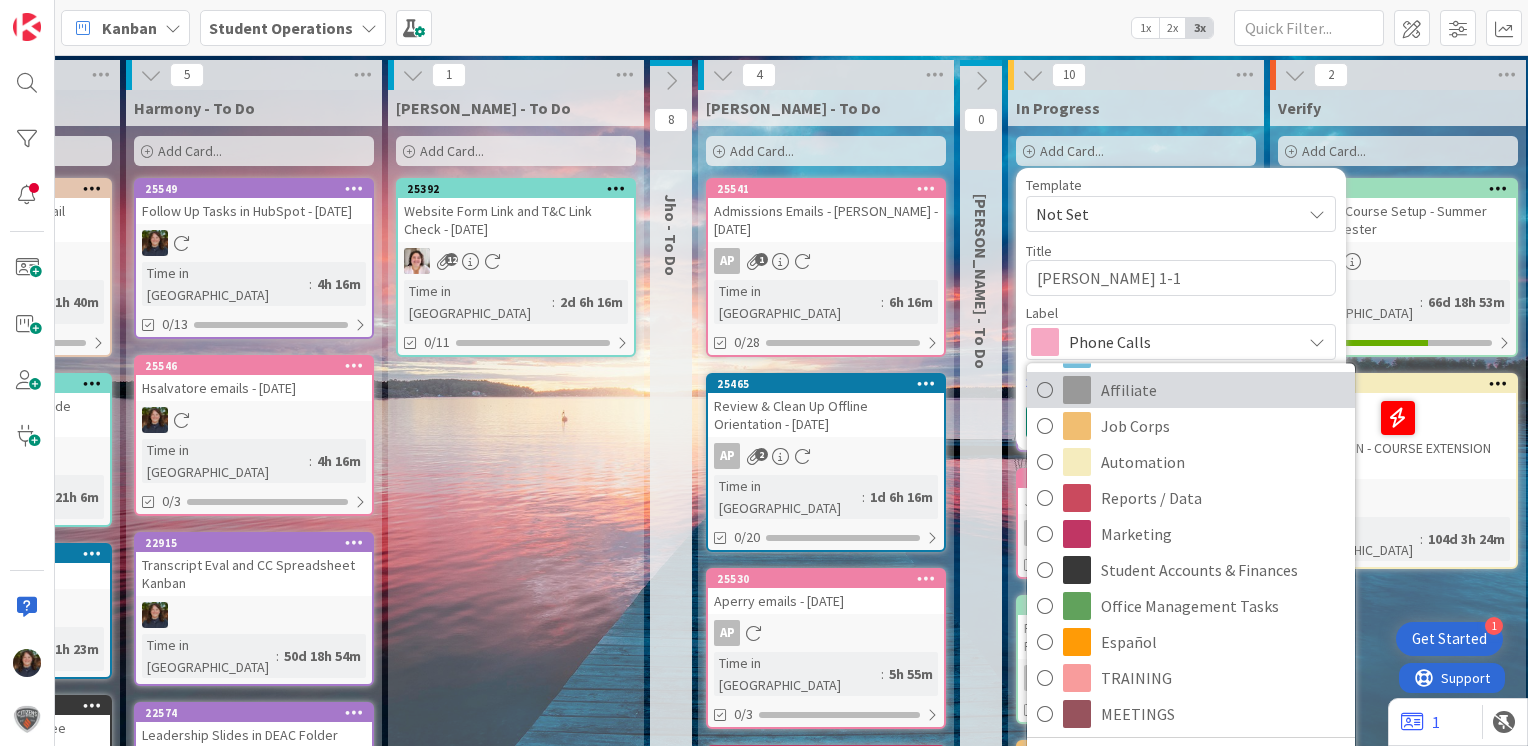 scroll, scrollTop: 462, scrollLeft: 0, axis: vertical 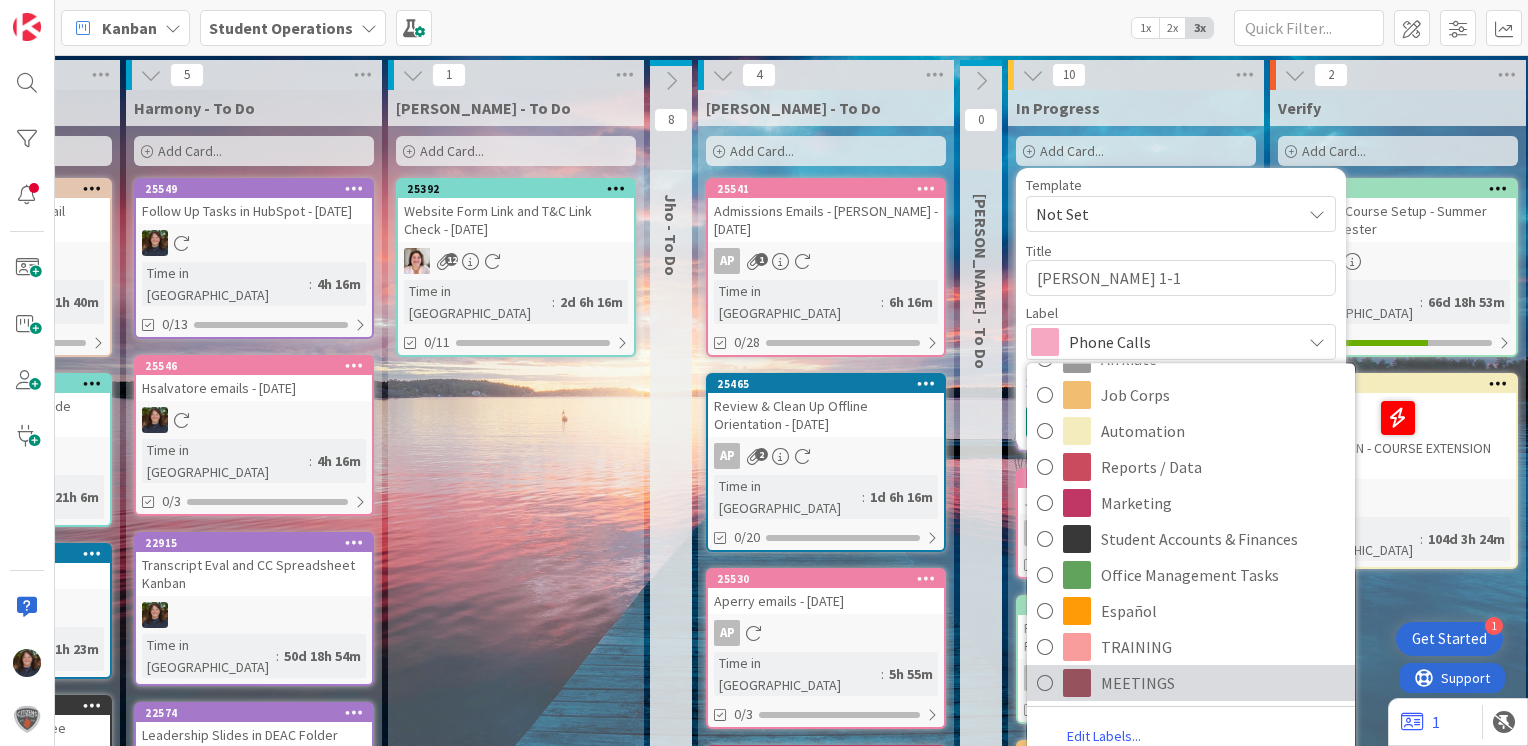 click on "MEETINGS" at bounding box center [1223, 683] 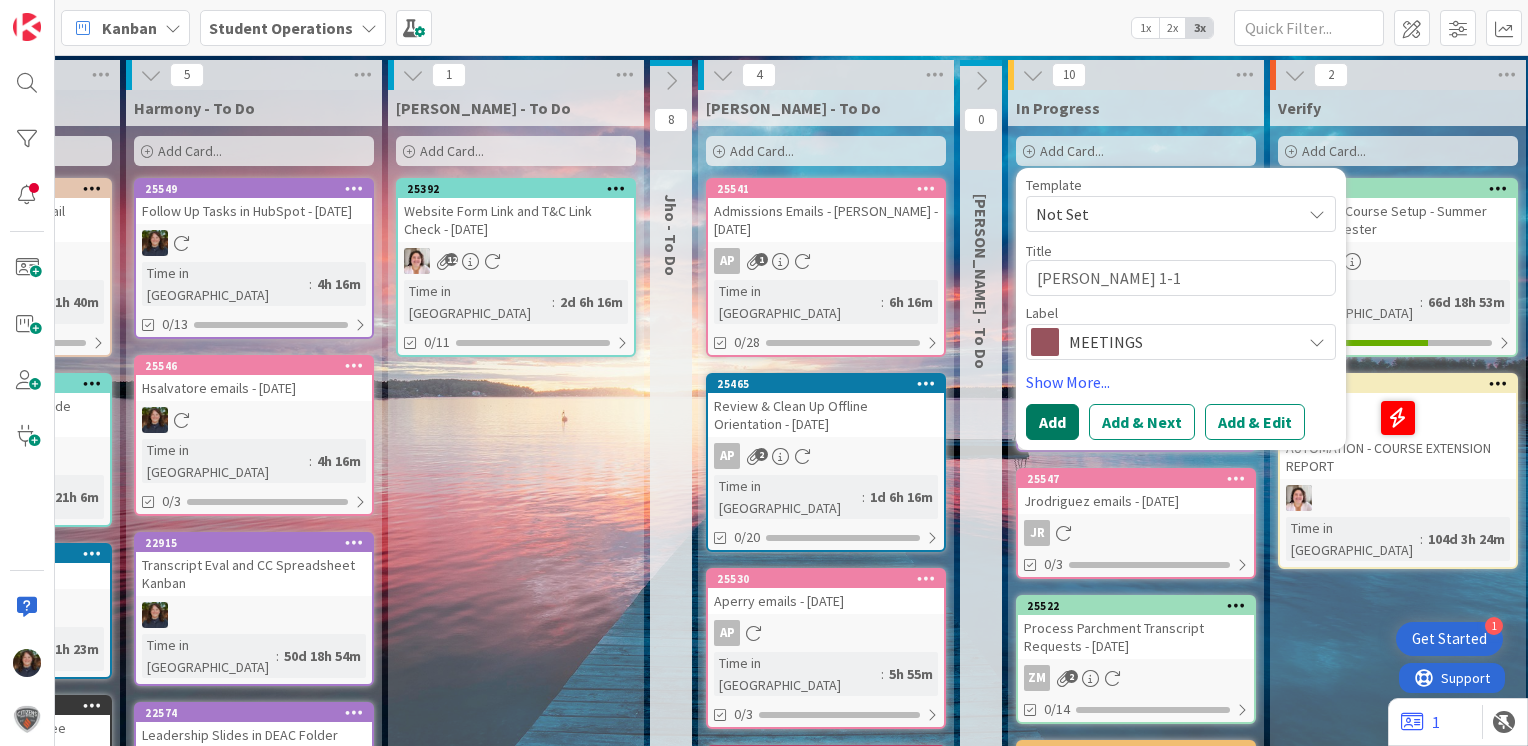 click on "Add" at bounding box center (1052, 422) 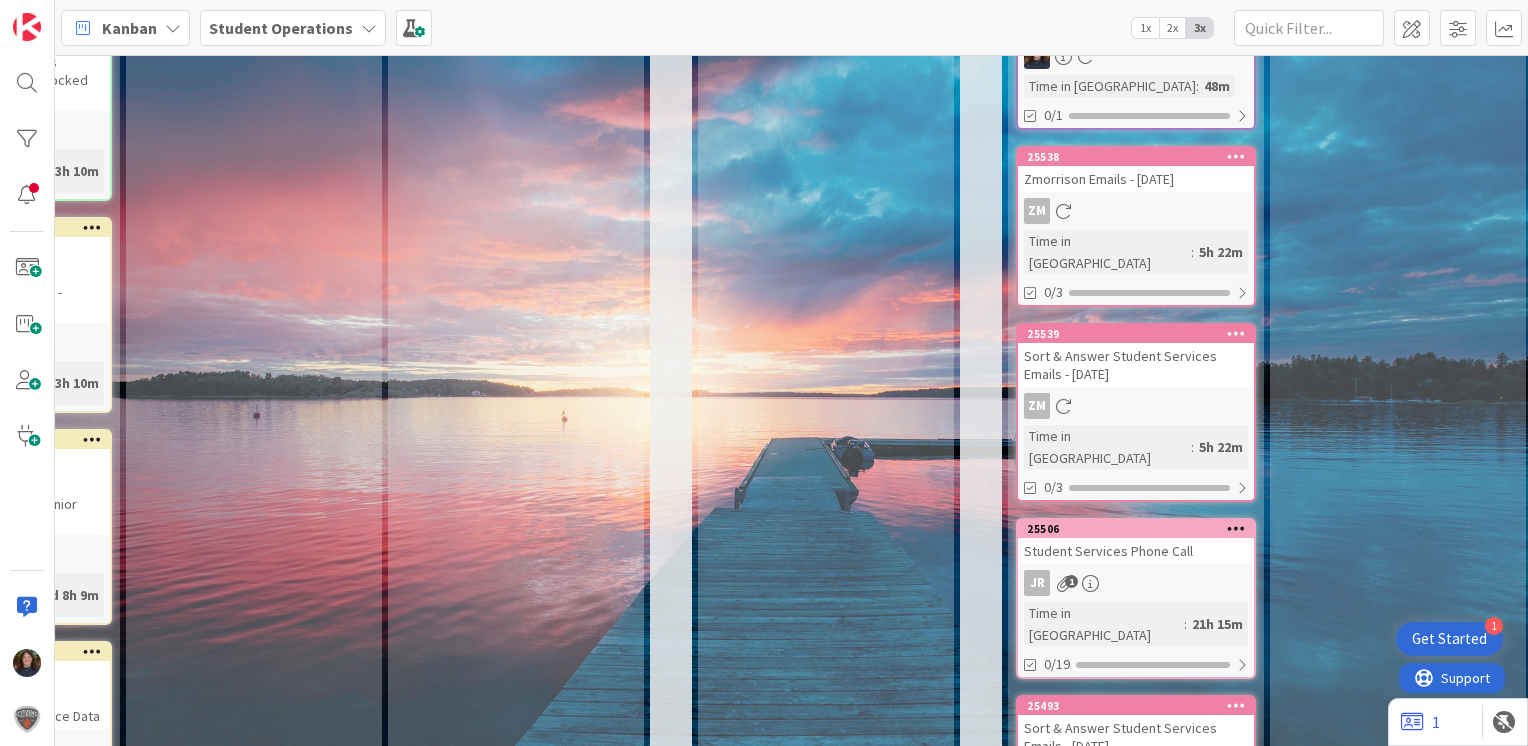 scroll, scrollTop: 1177, scrollLeft: 460, axis: both 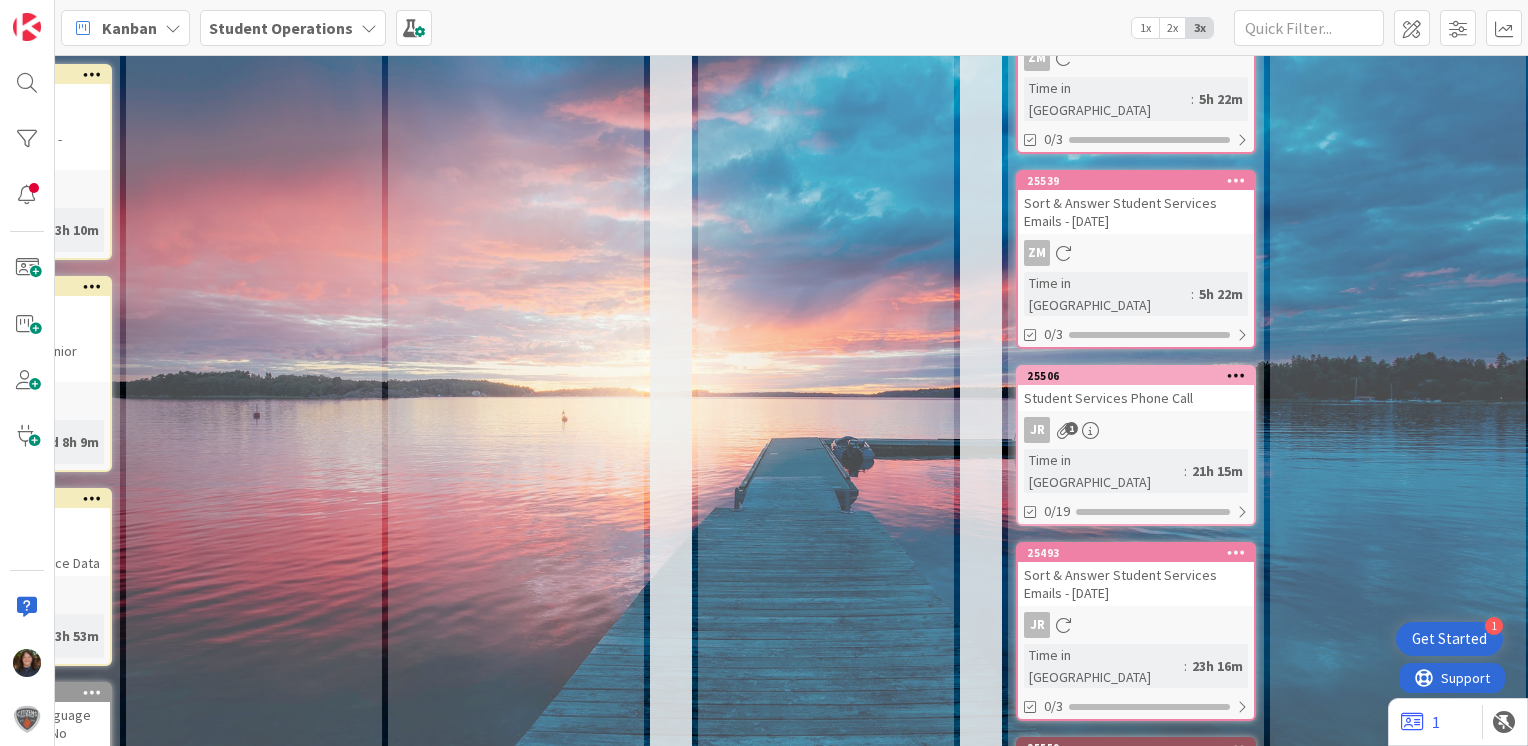 click at bounding box center (1236, 747) 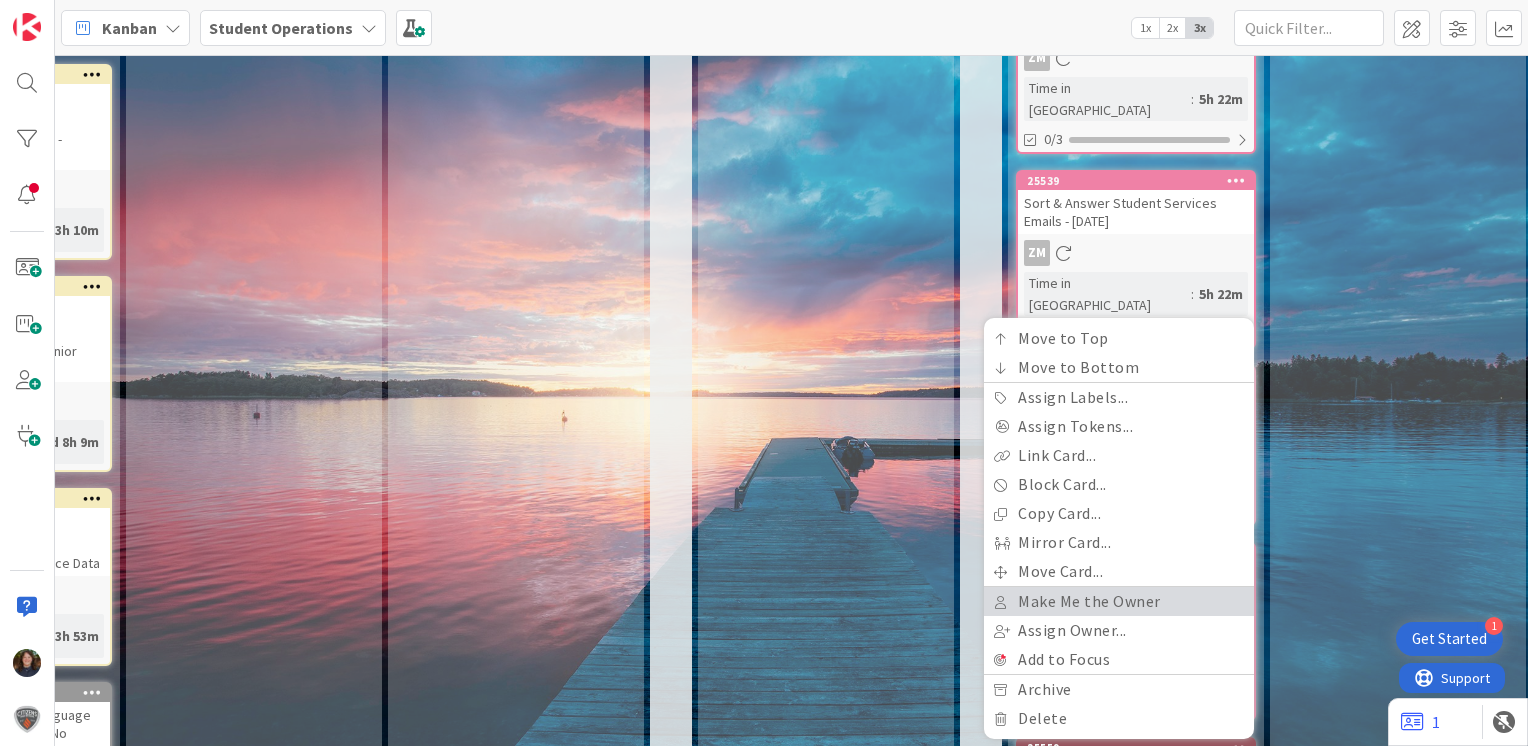 click on "Make Me the Owner" at bounding box center (1119, 601) 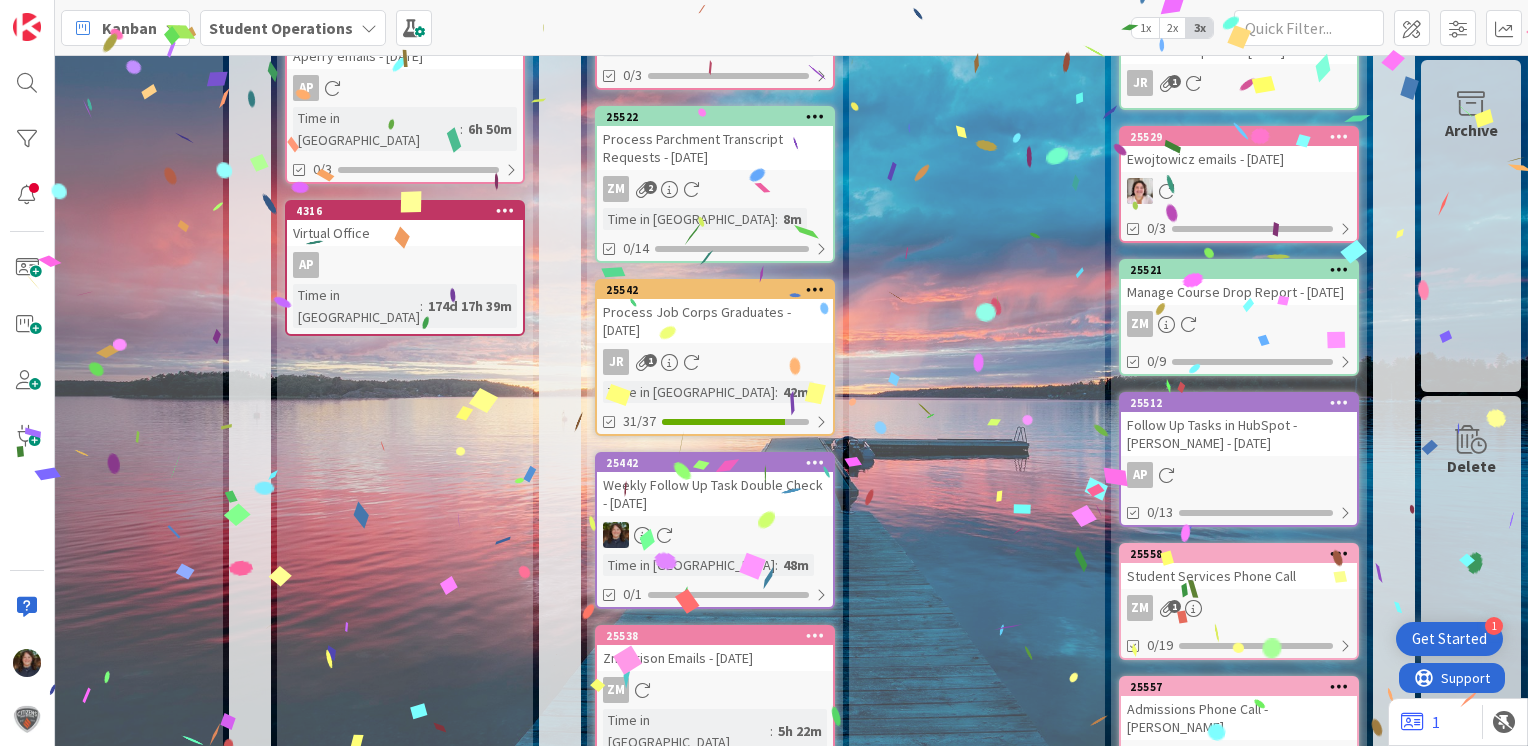 scroll, scrollTop: 0, scrollLeft: 896, axis: horizontal 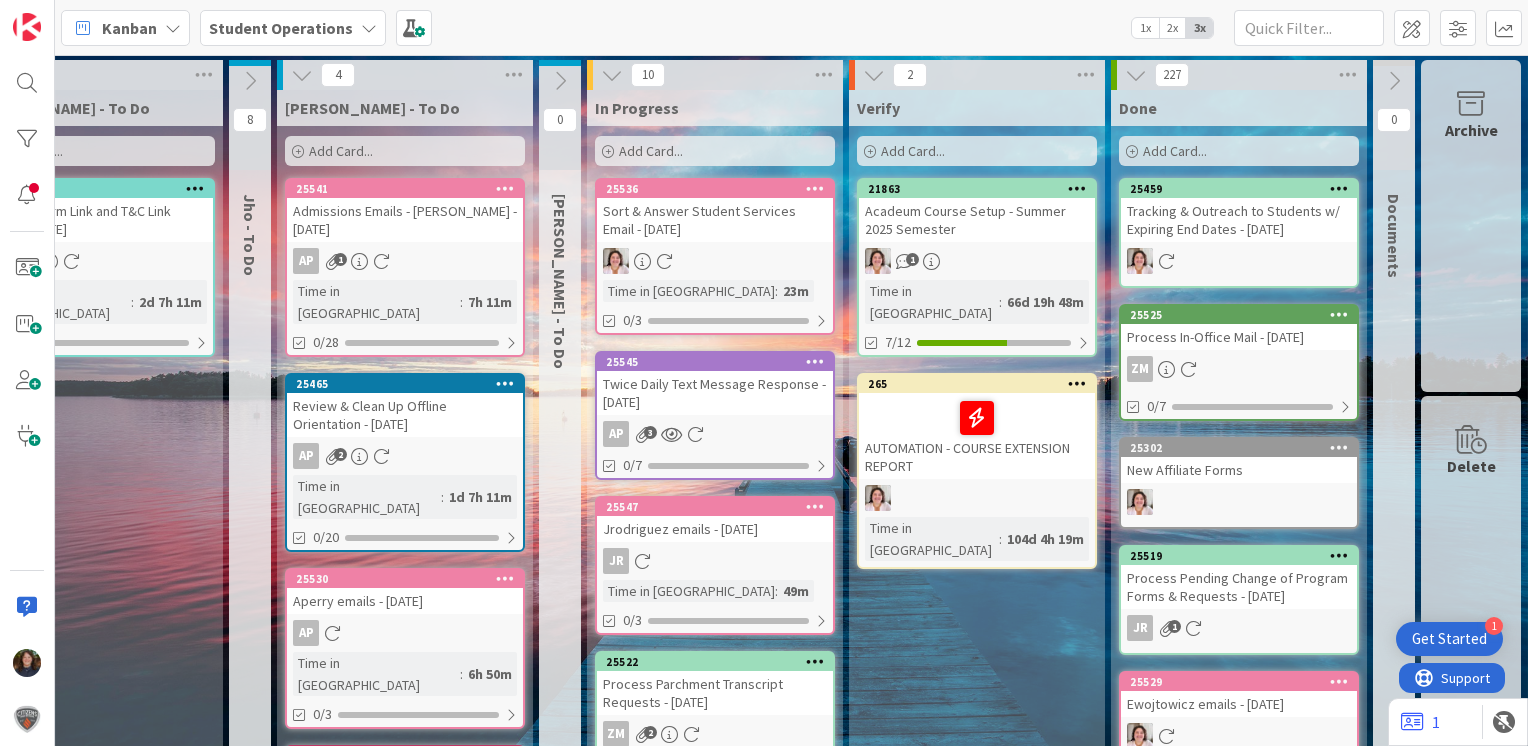 click on "Add Card..." at bounding box center (715, 151) 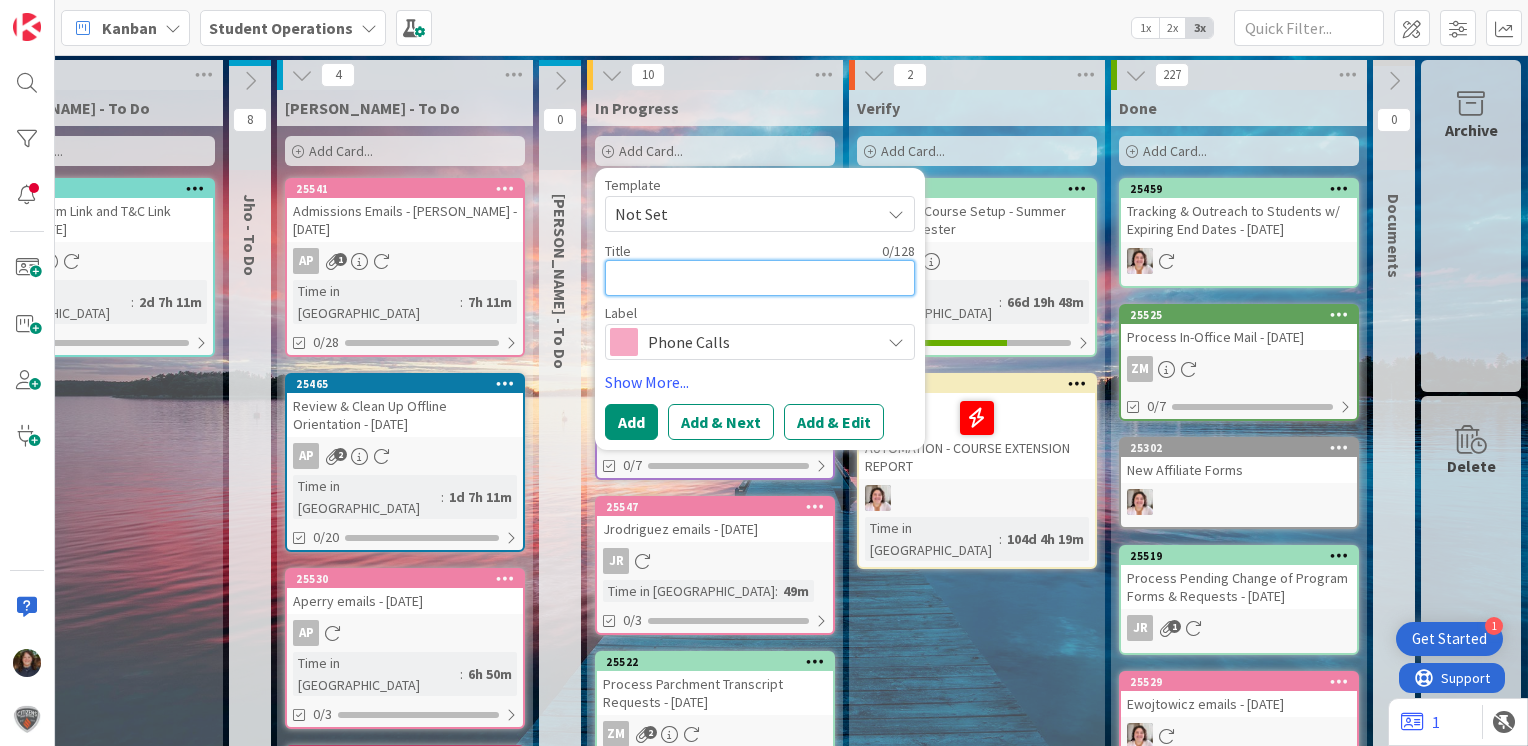 type on "x" 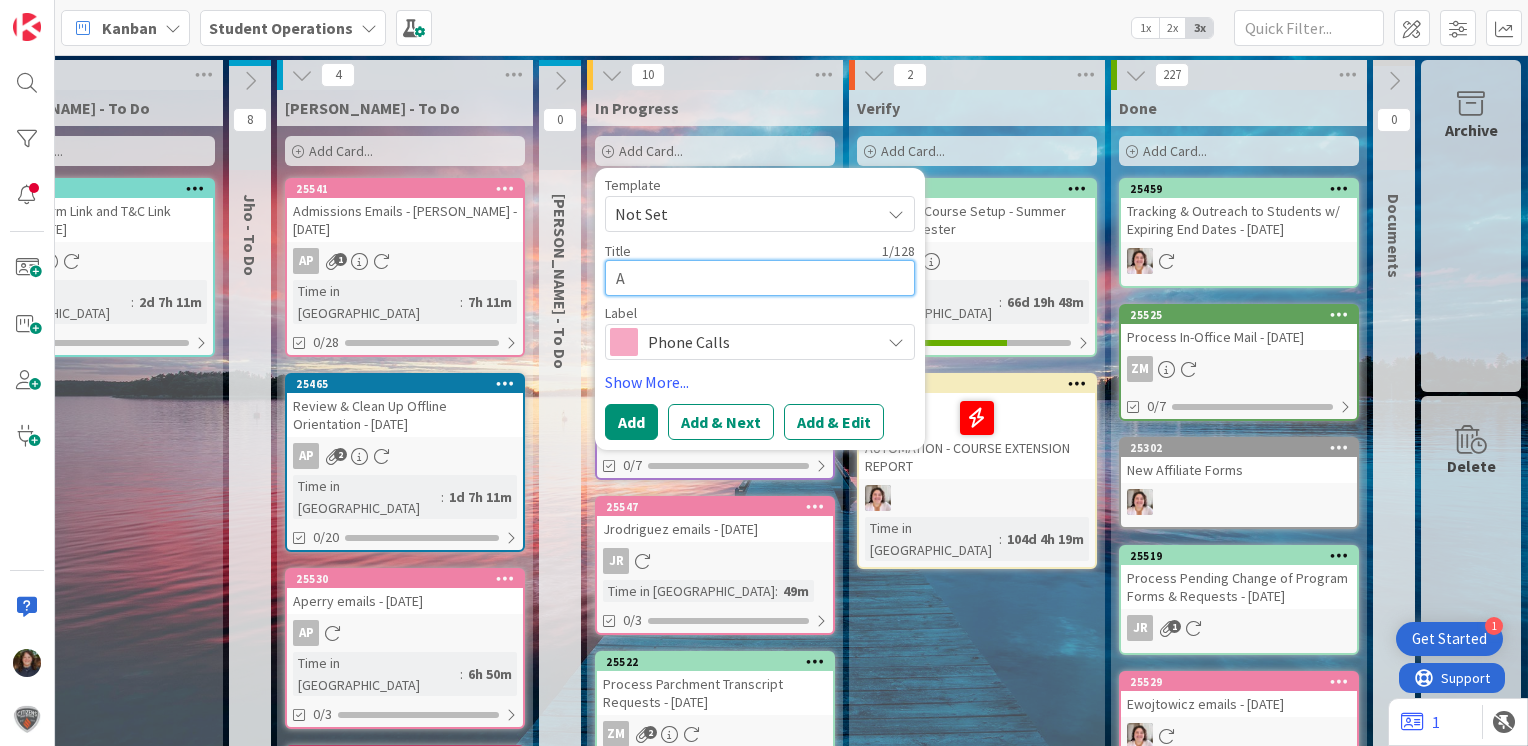 type on "x" 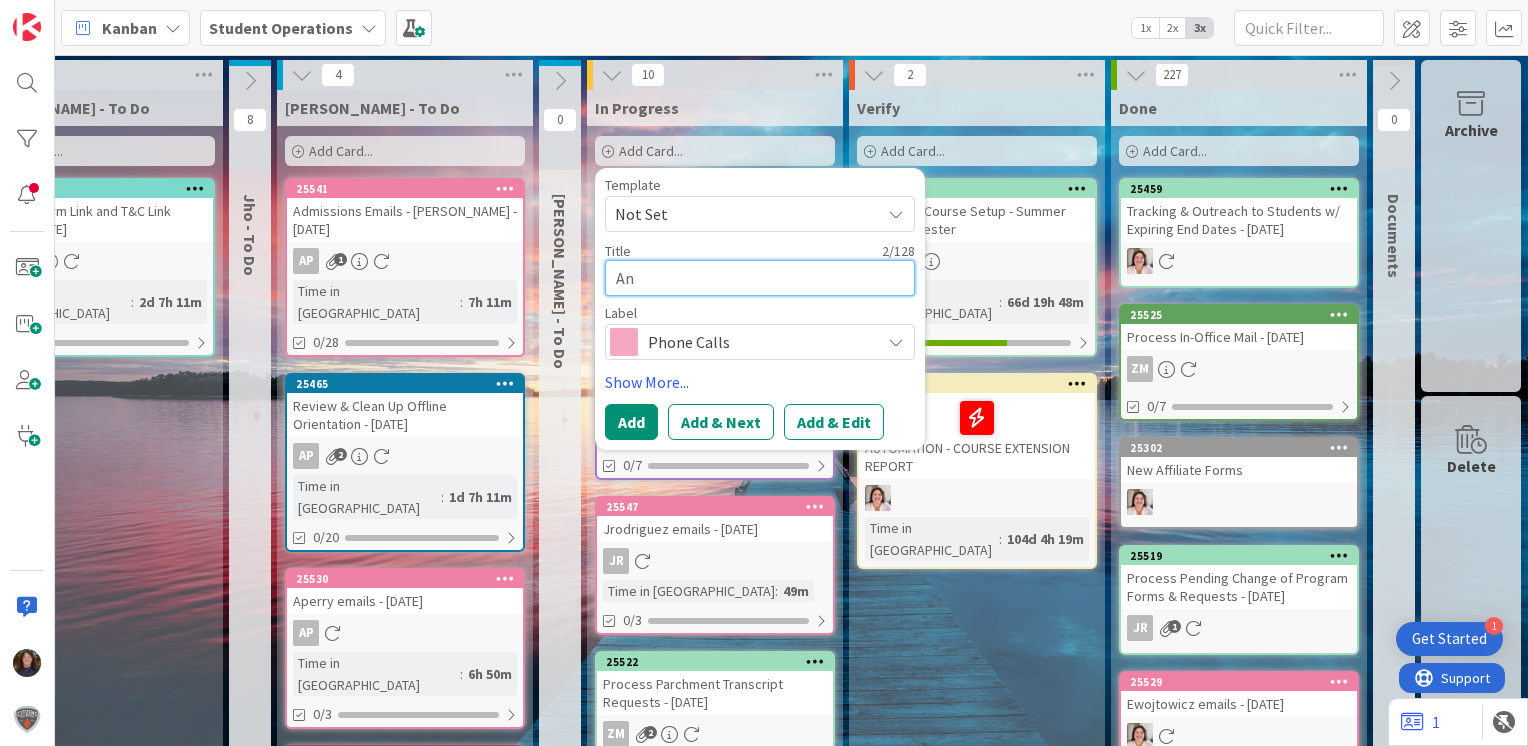 type on "x" 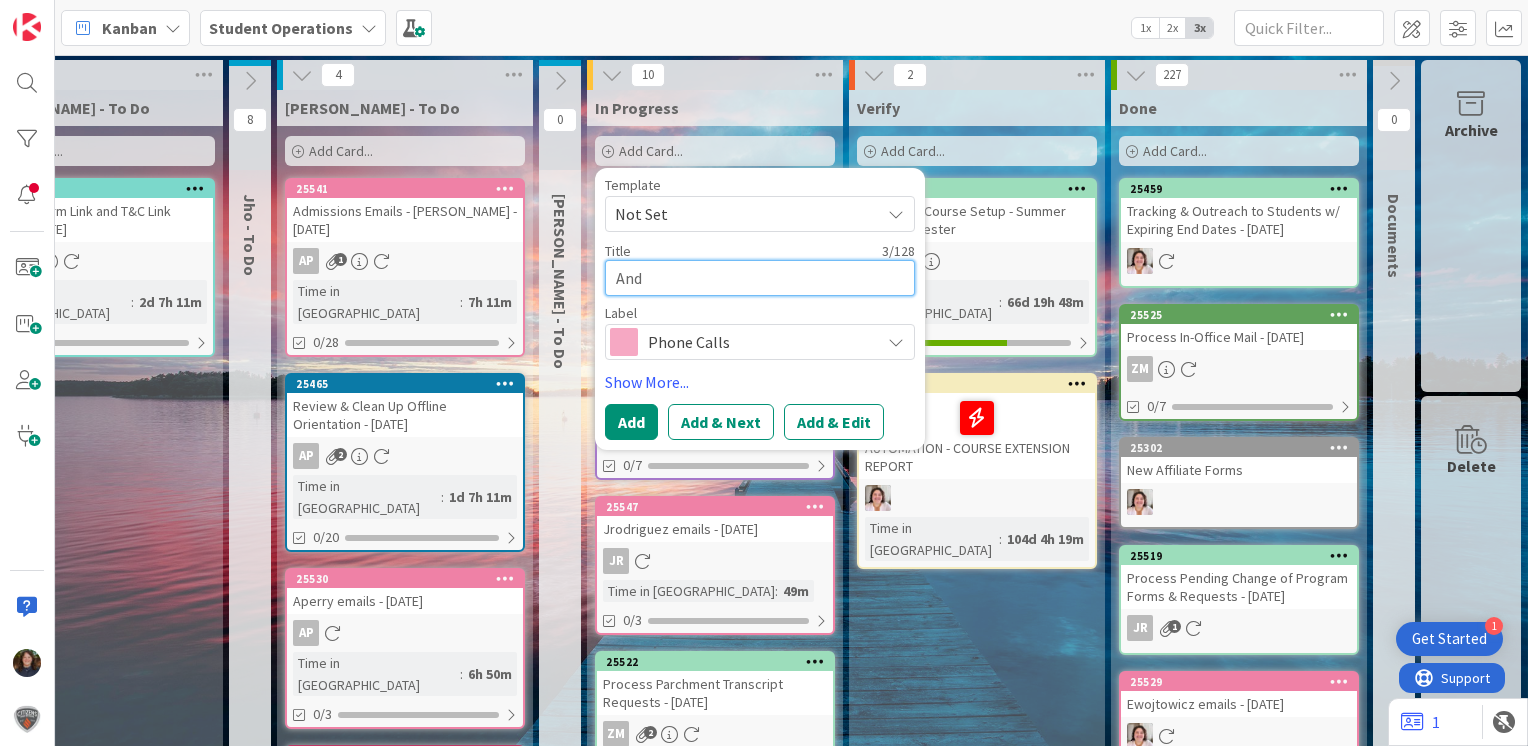 type on "x" 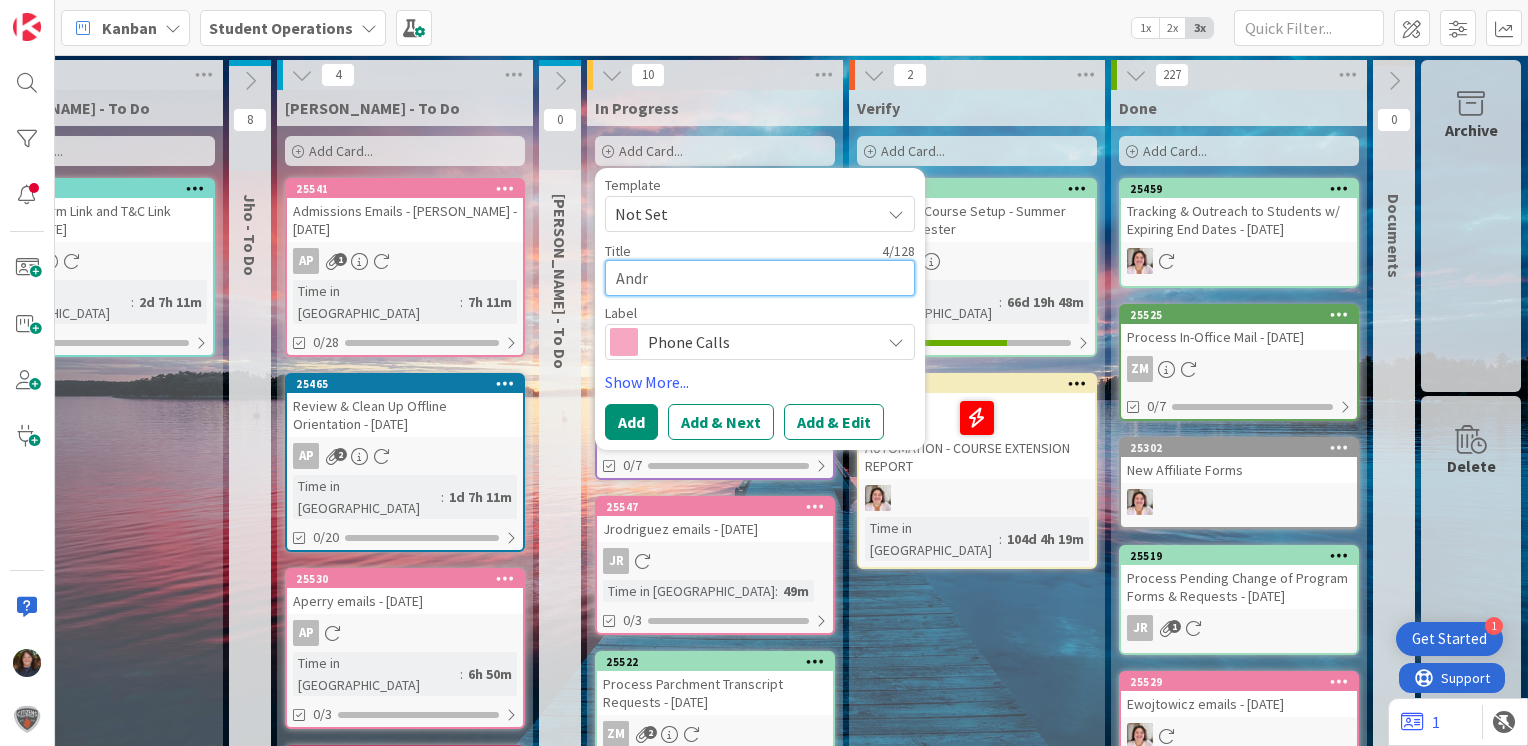 type on "x" 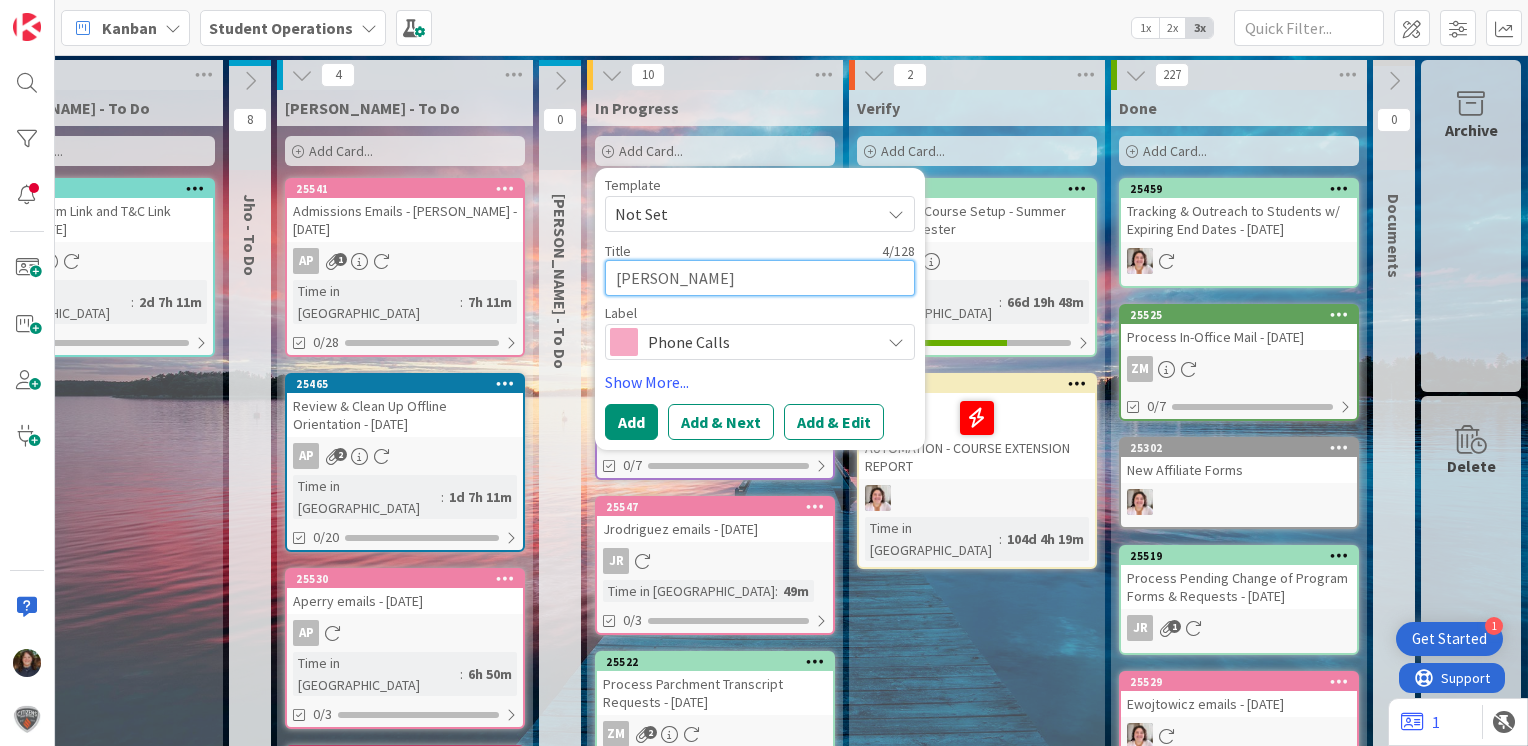 type on "x" 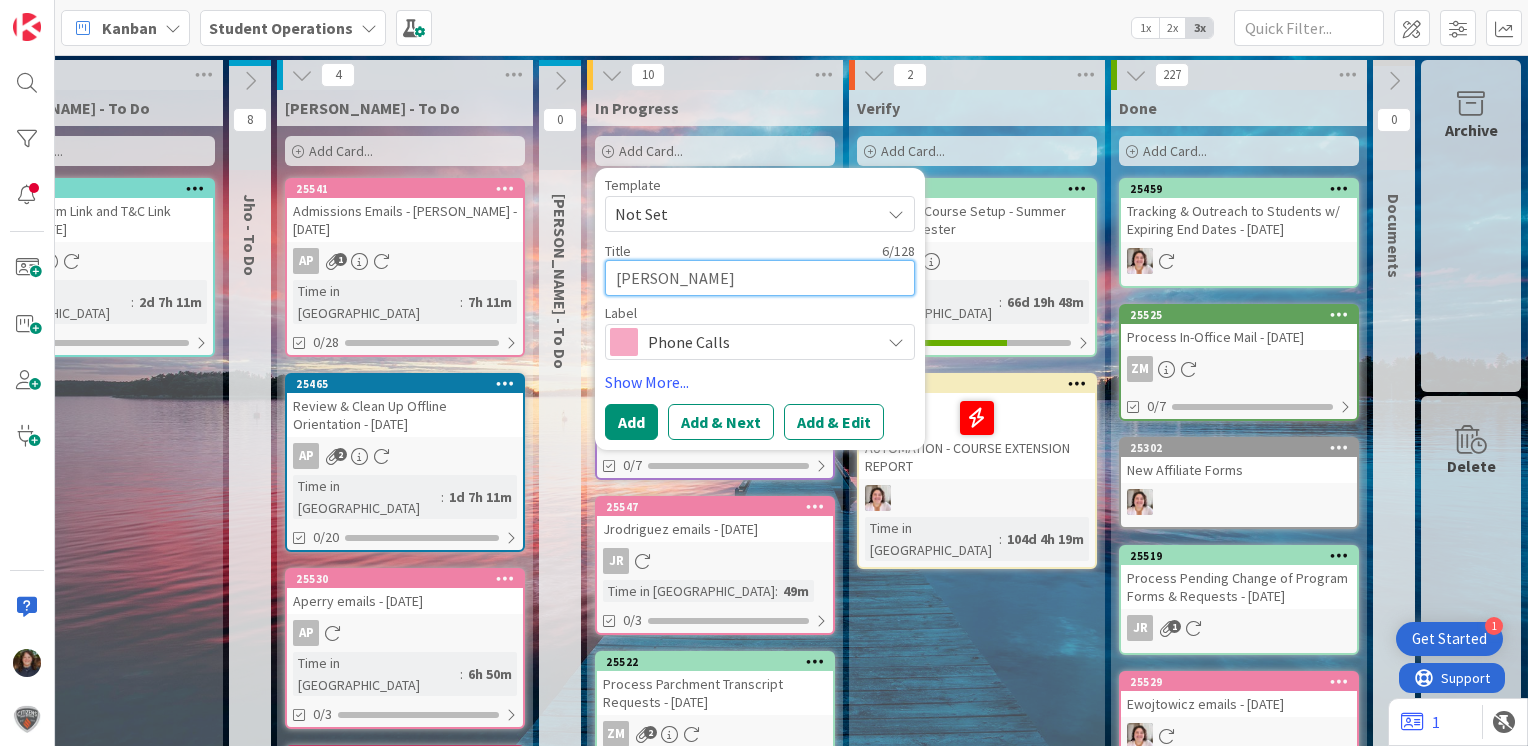 type on "x" 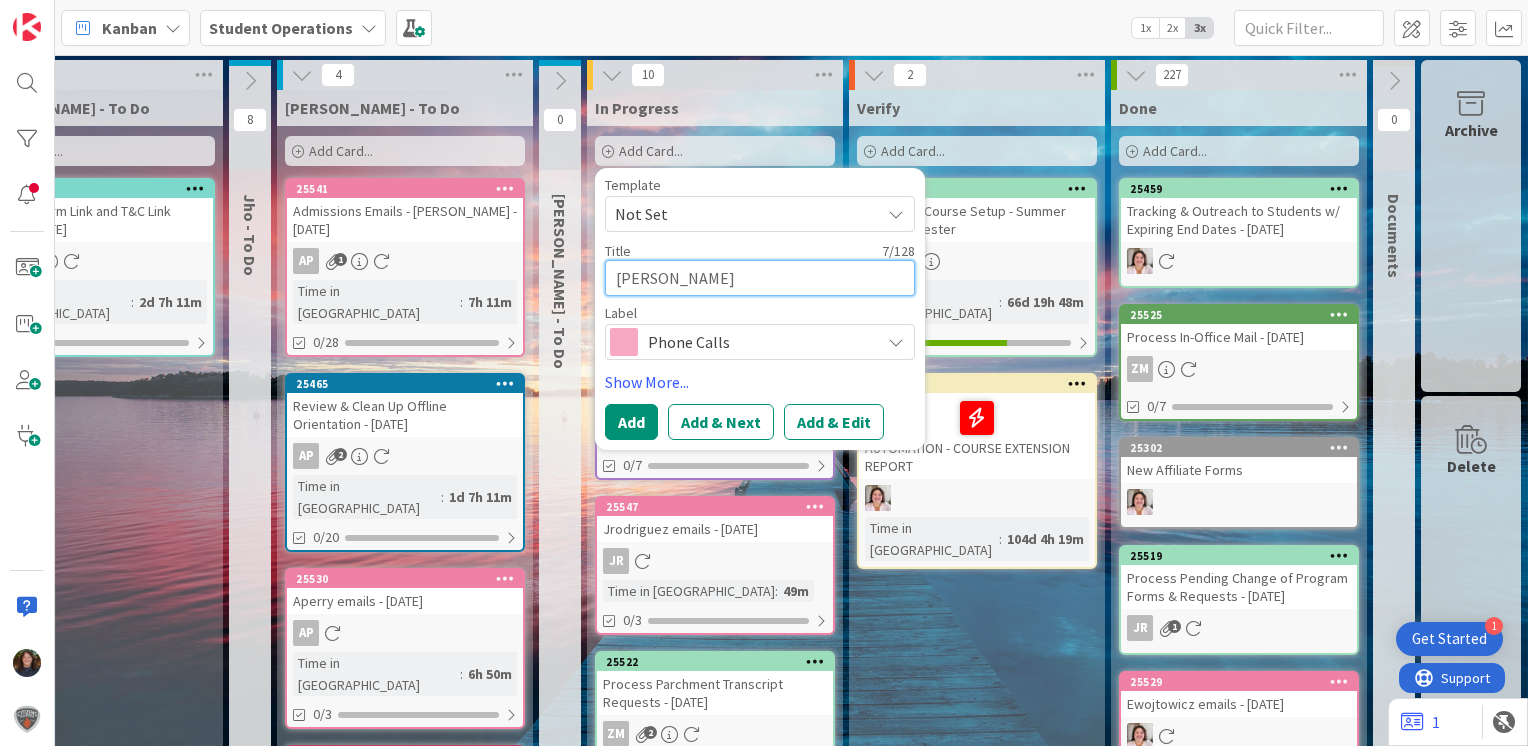 type on "x" 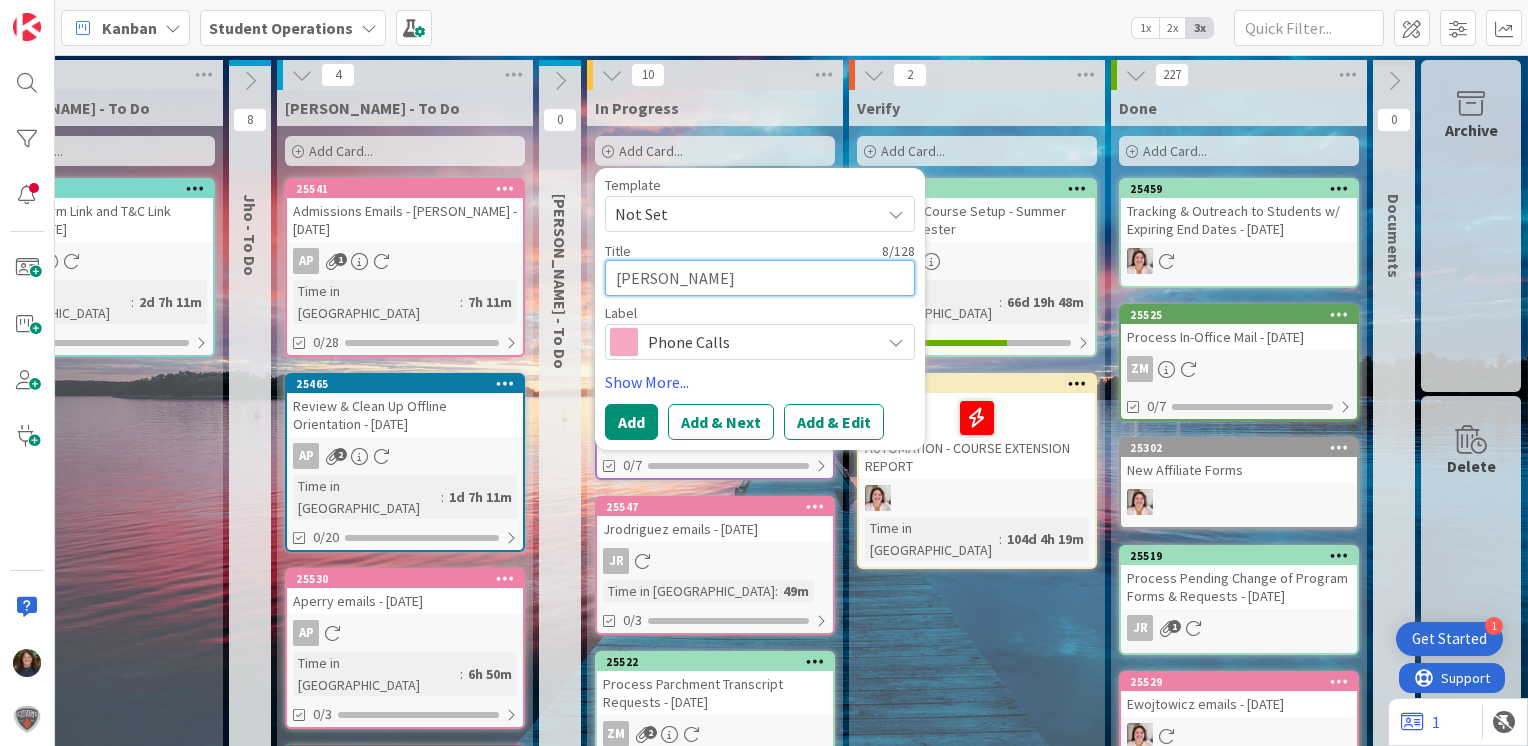 type on "x" 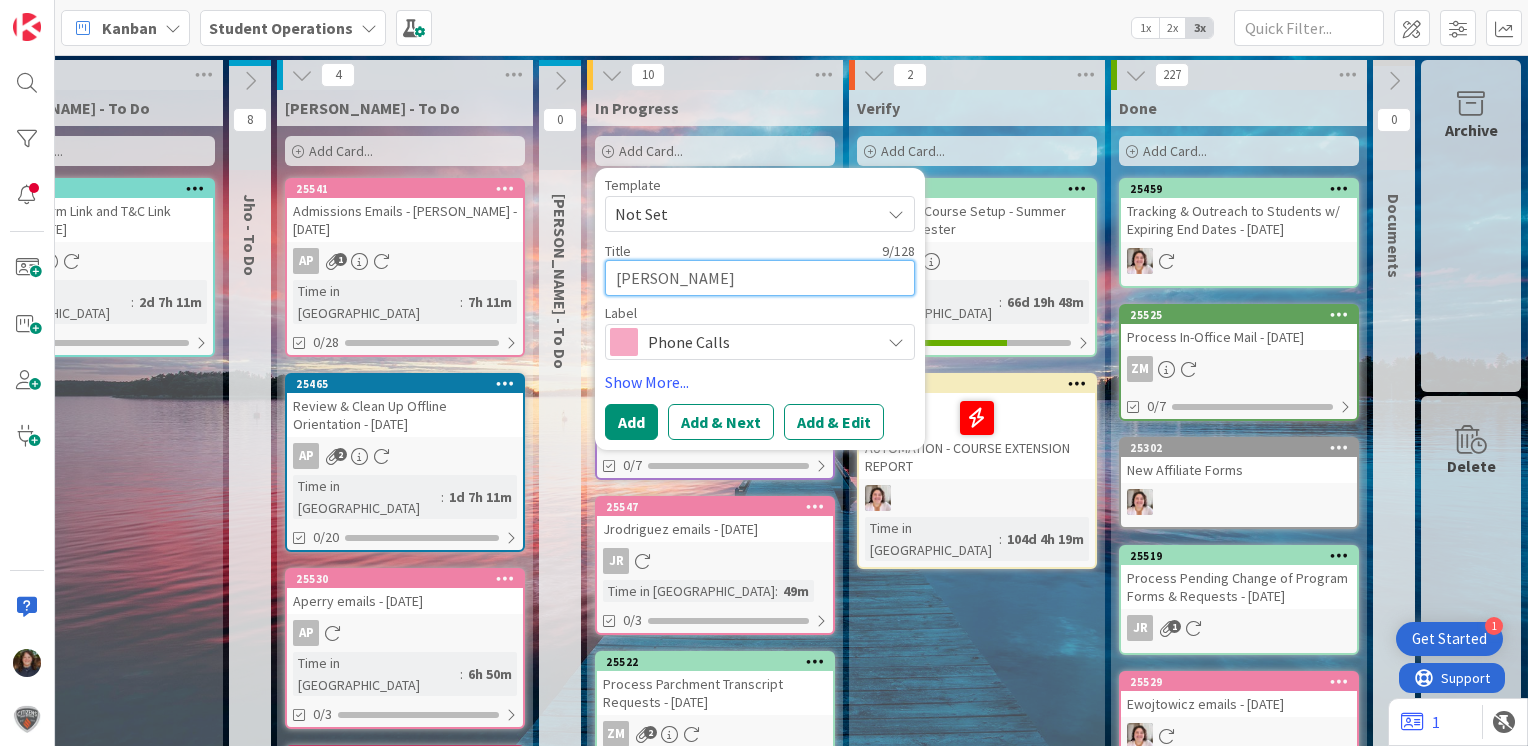 type on "x" 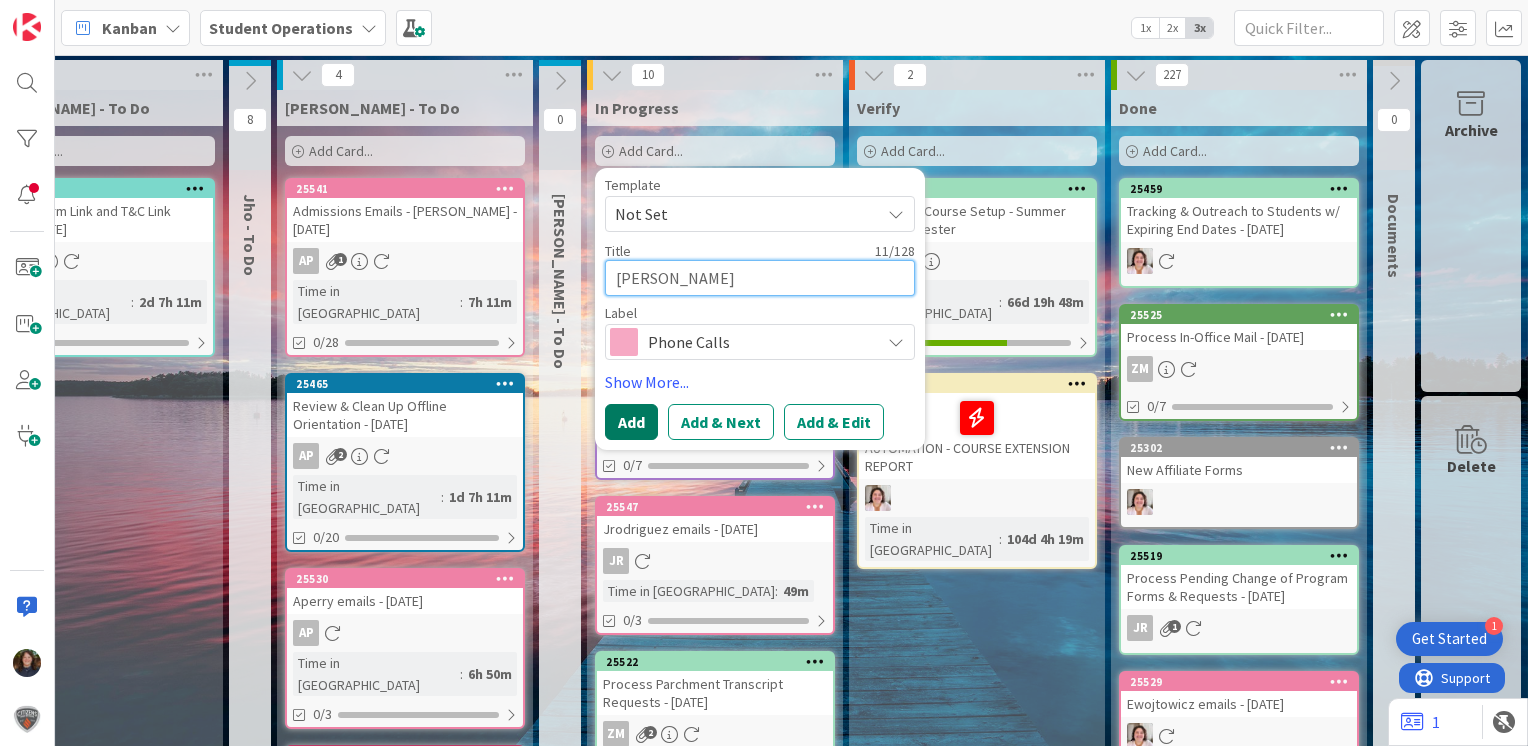 type on "[PERSON_NAME]" 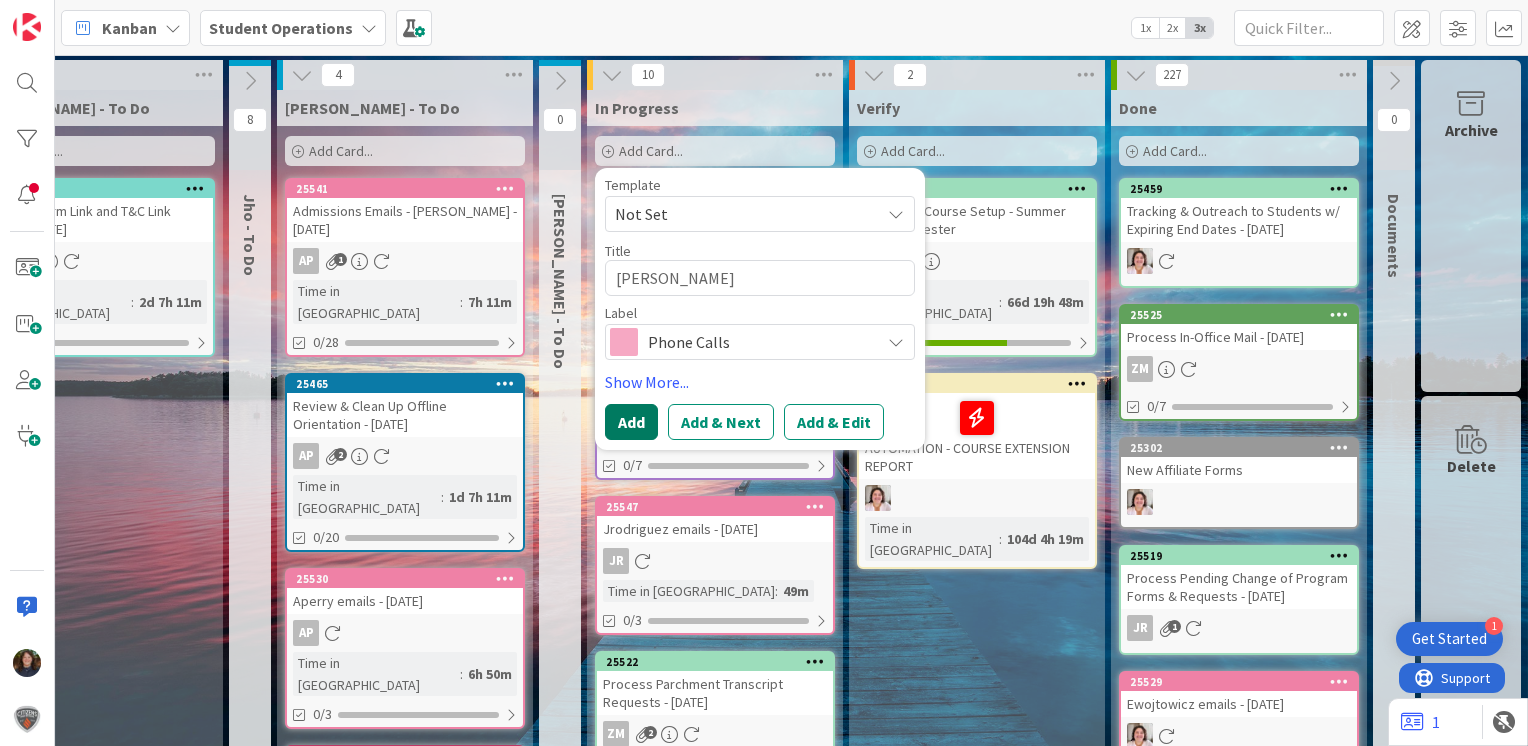 click on "Add" at bounding box center [631, 422] 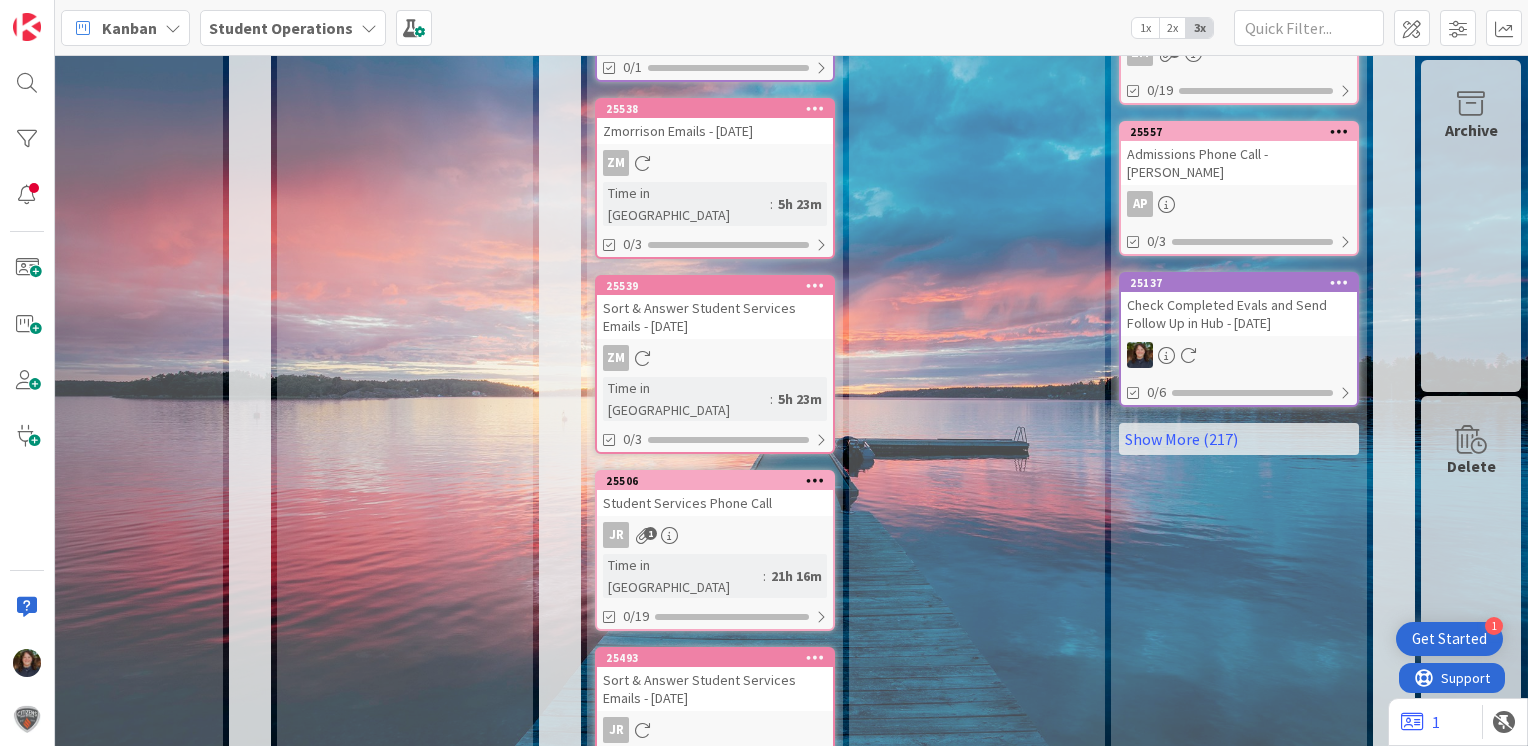 scroll, scrollTop: 1205, scrollLeft: 896, axis: both 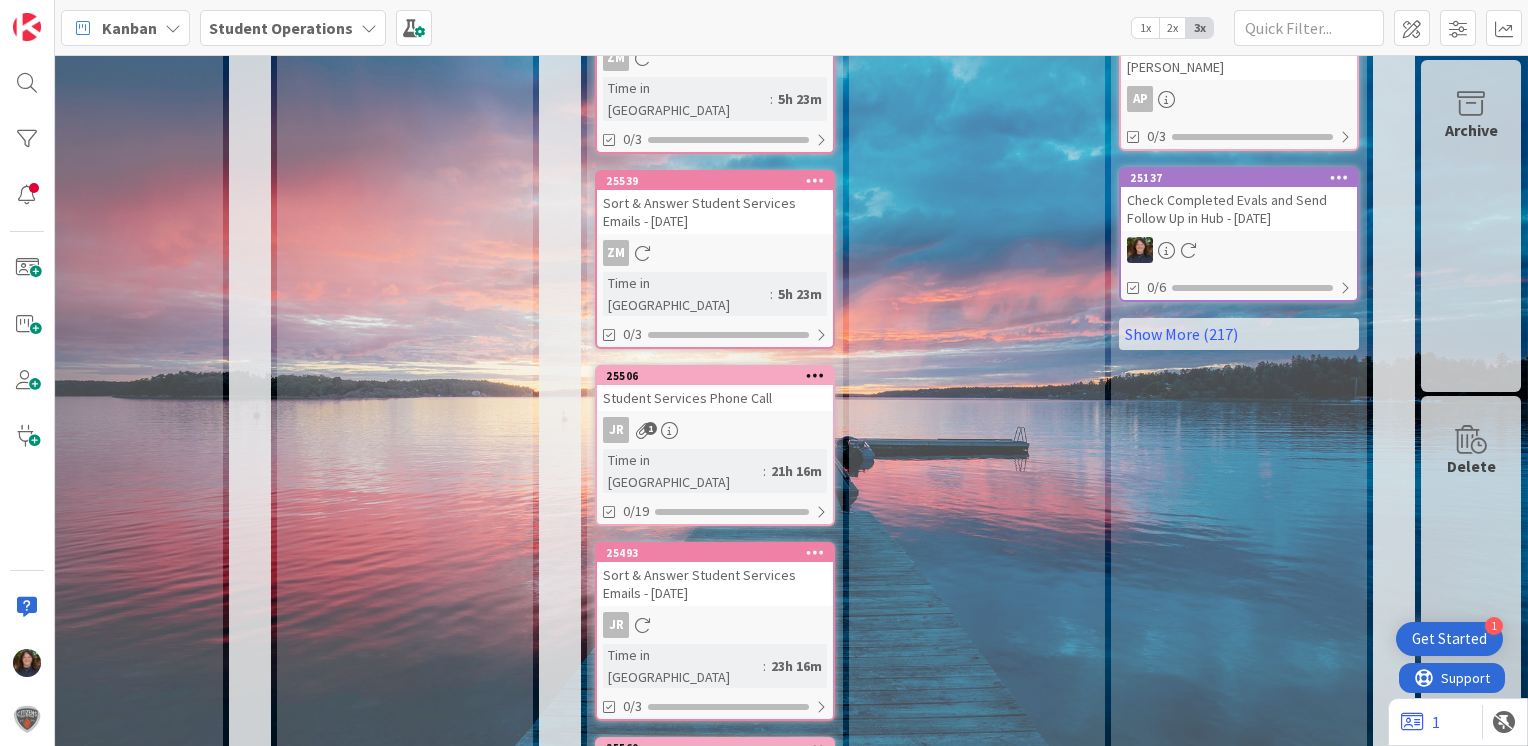 click at bounding box center (815, 747) 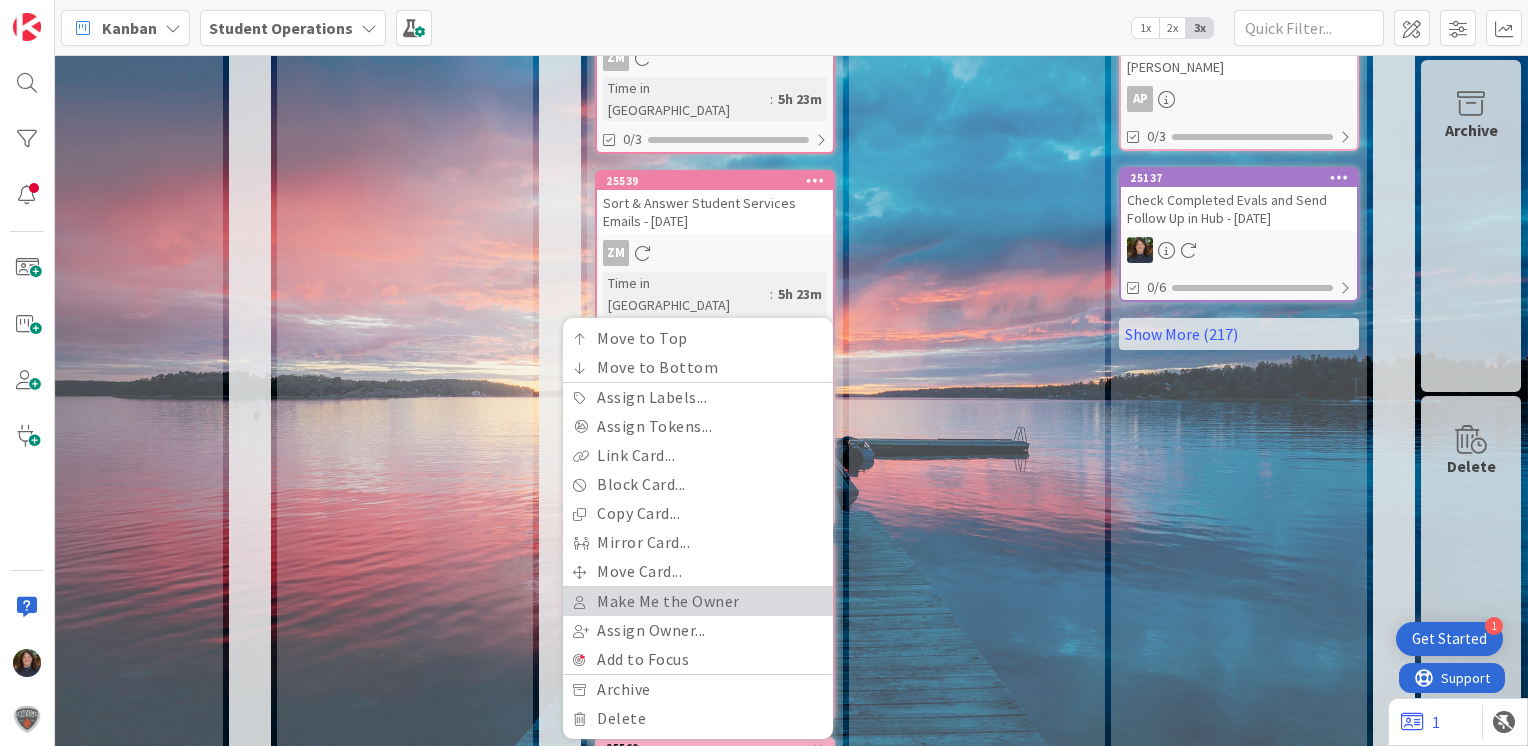 click on "Make Me the Owner" at bounding box center [698, 601] 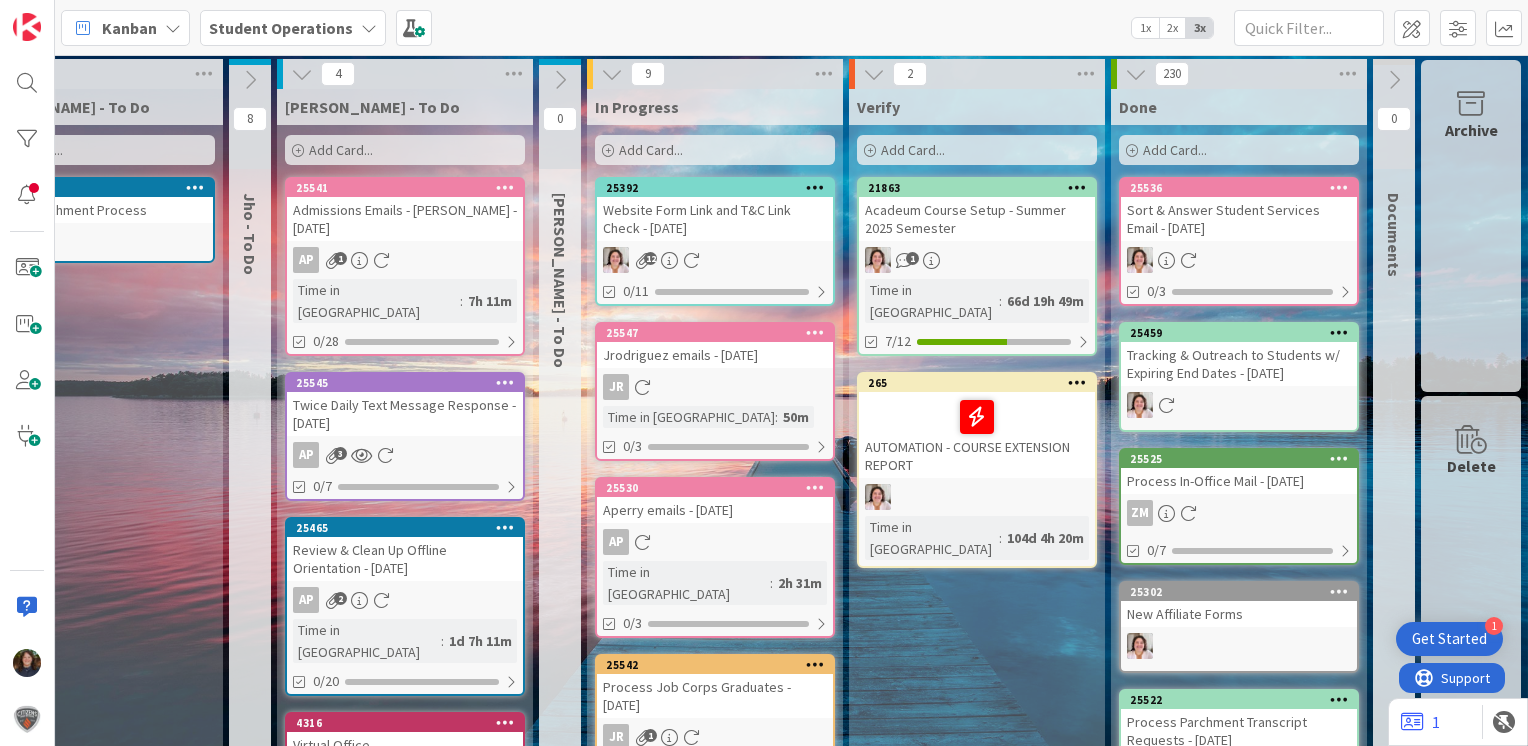 scroll, scrollTop: 0, scrollLeft: 896, axis: horizontal 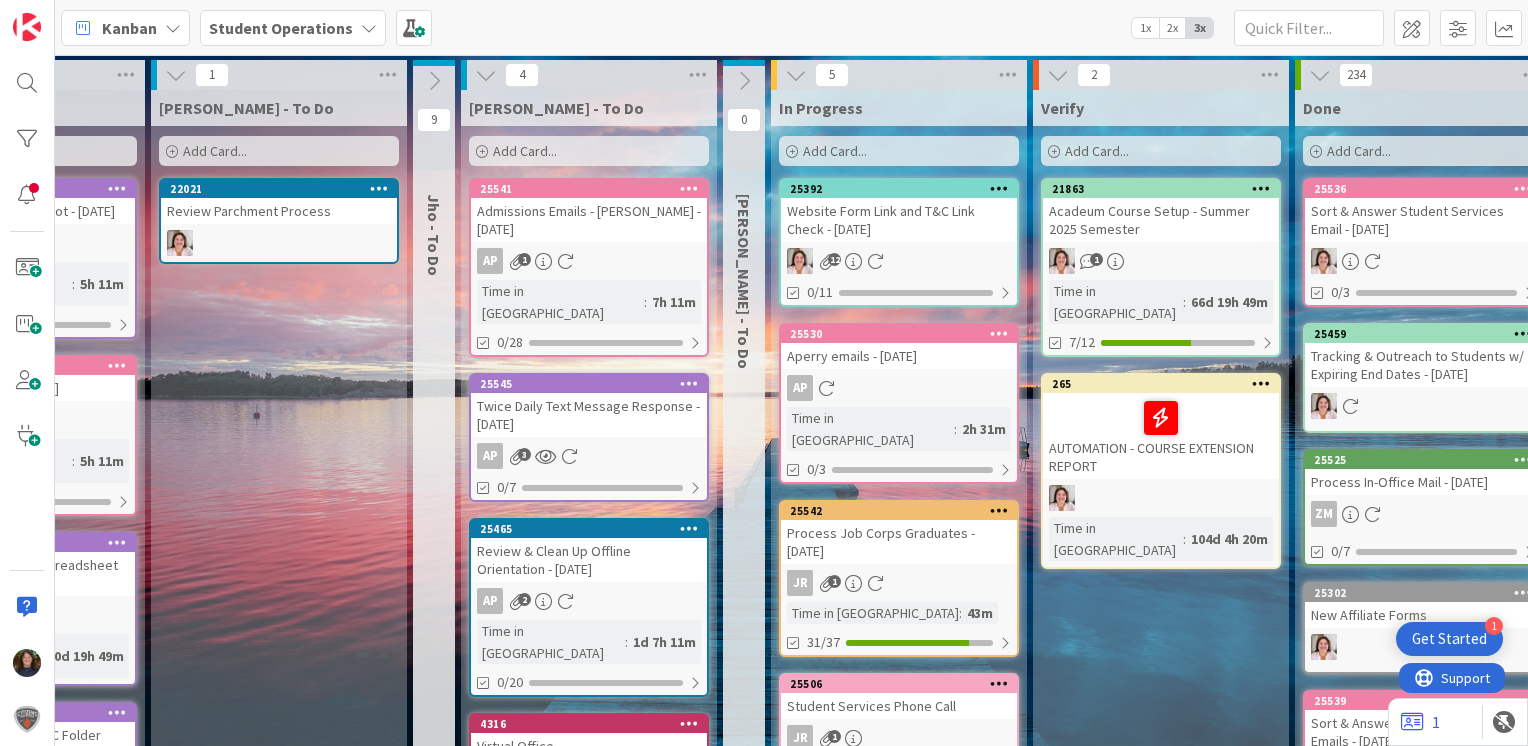 click on "Add Card..." at bounding box center (899, 151) 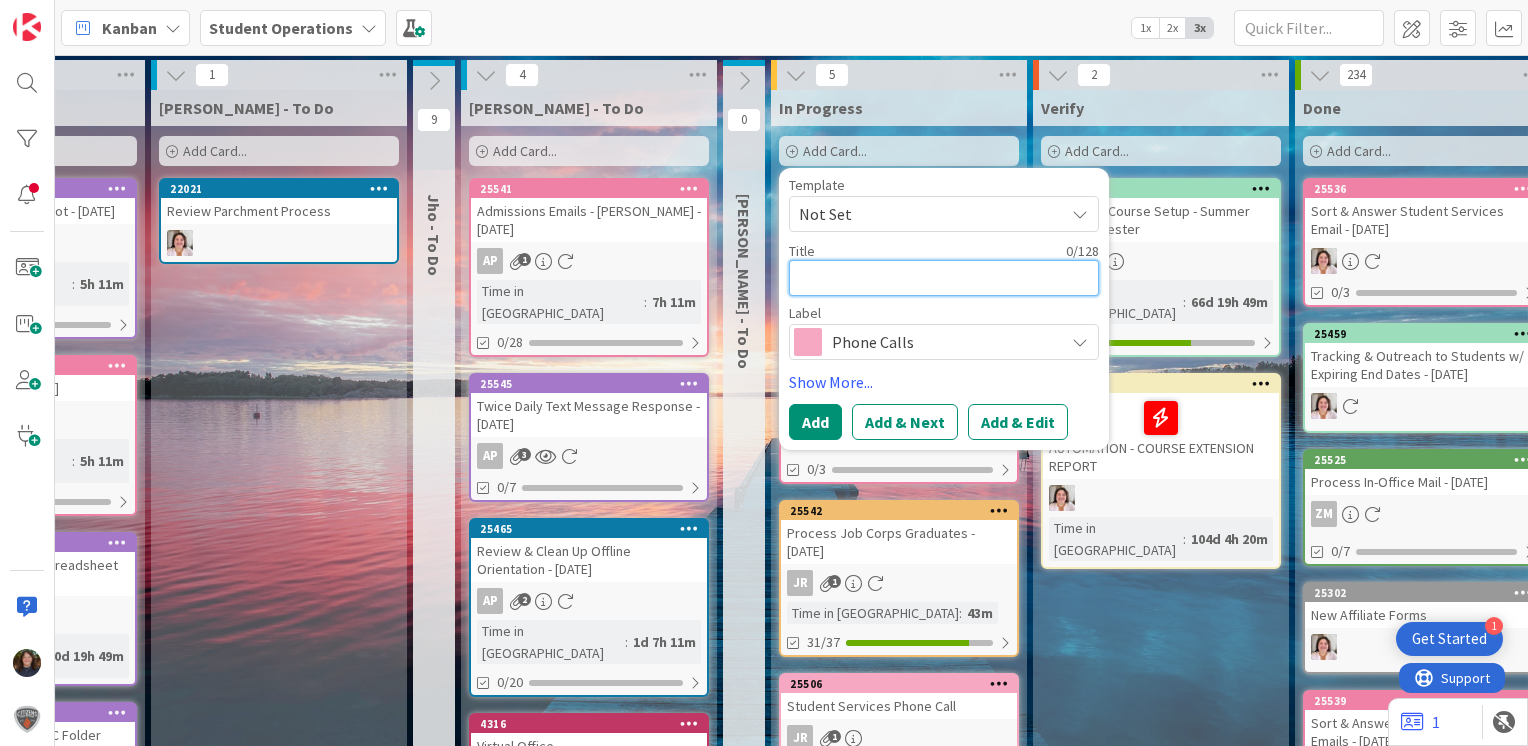 type on "x" 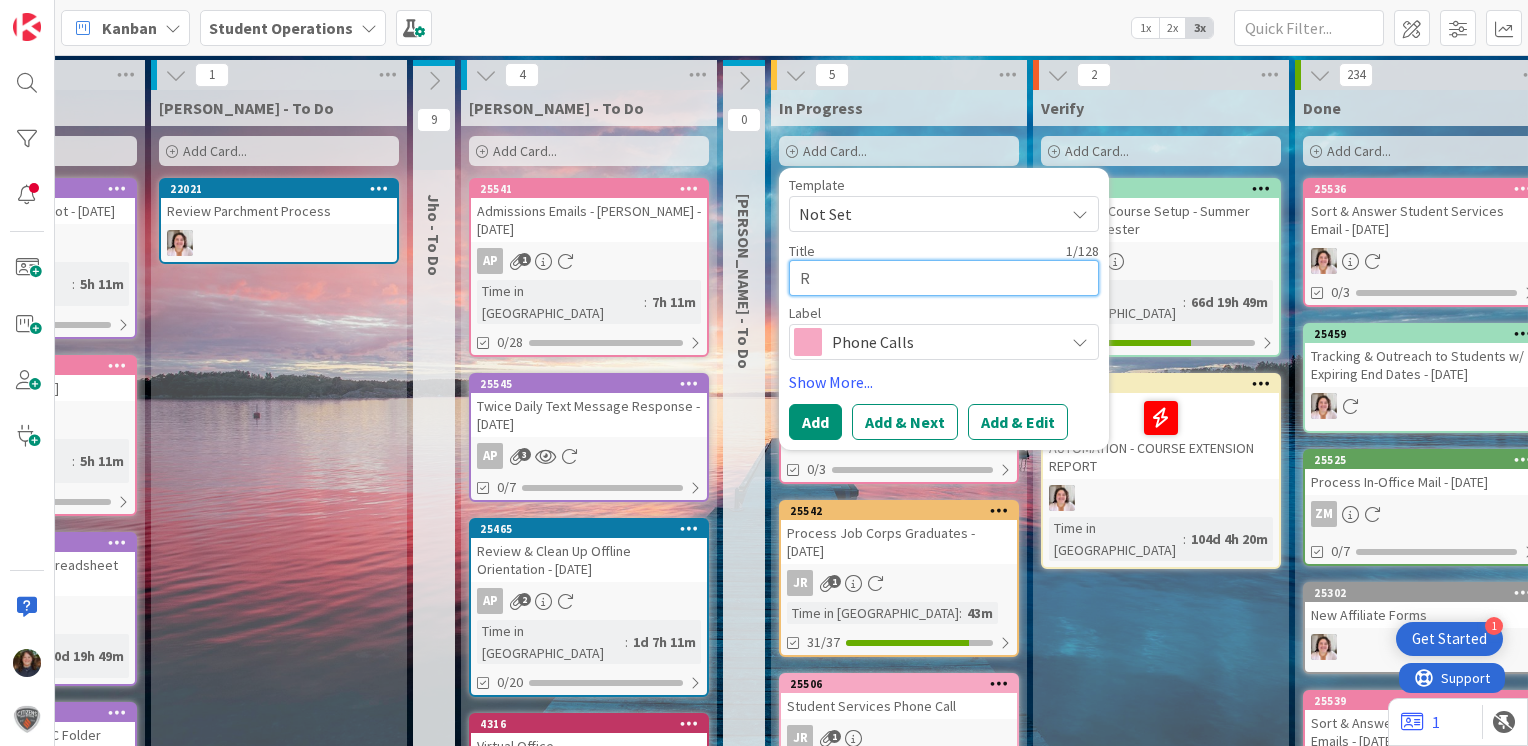 type on "x" 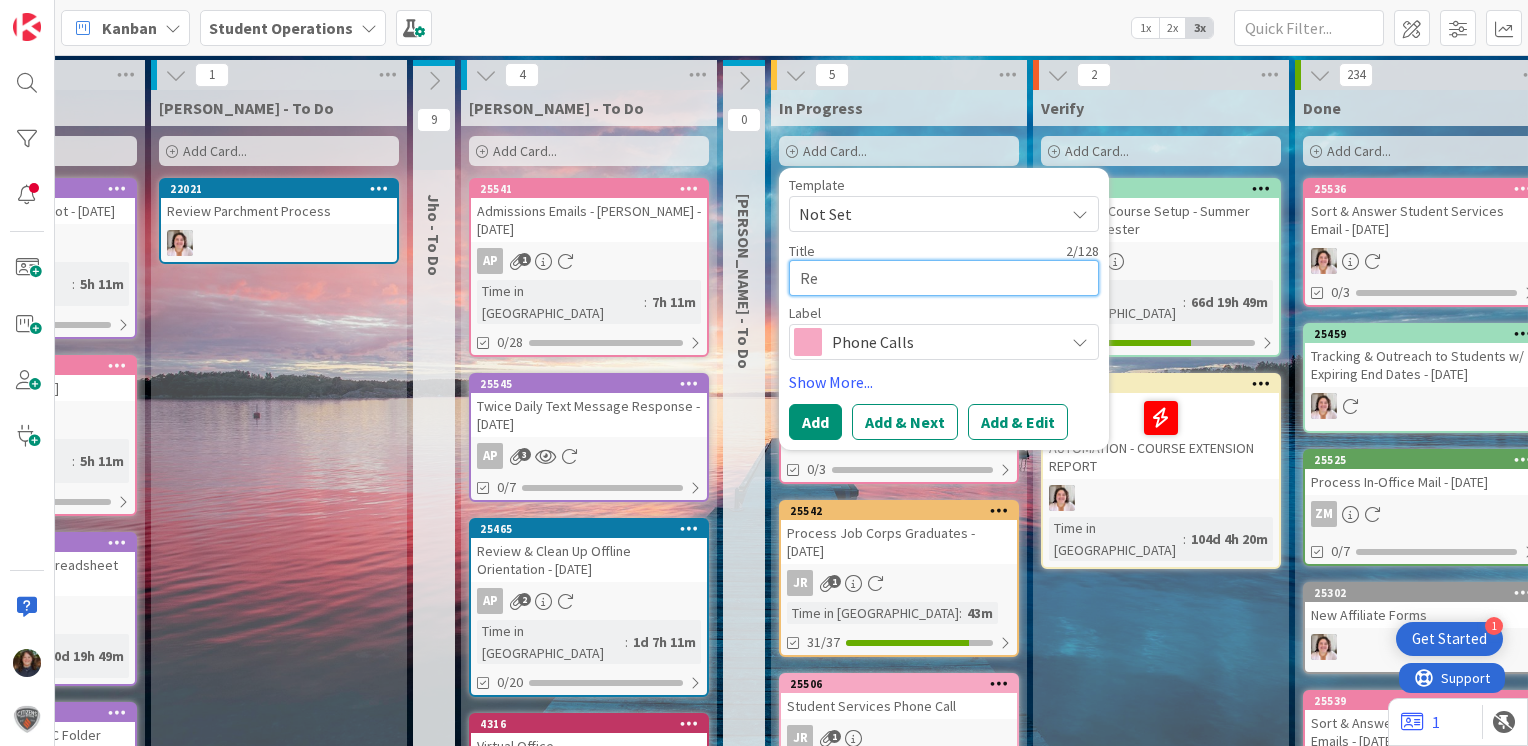type on "x" 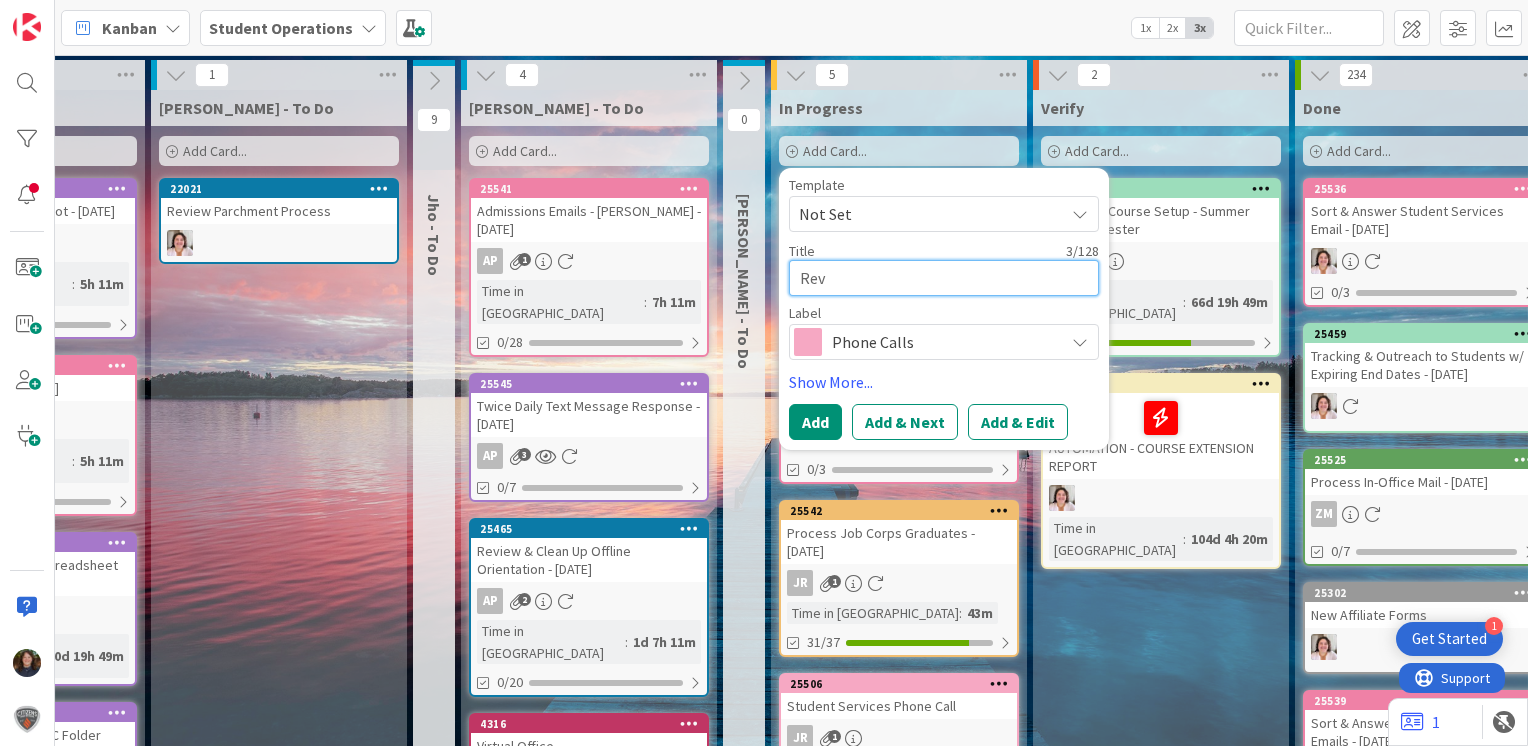 type on "x" 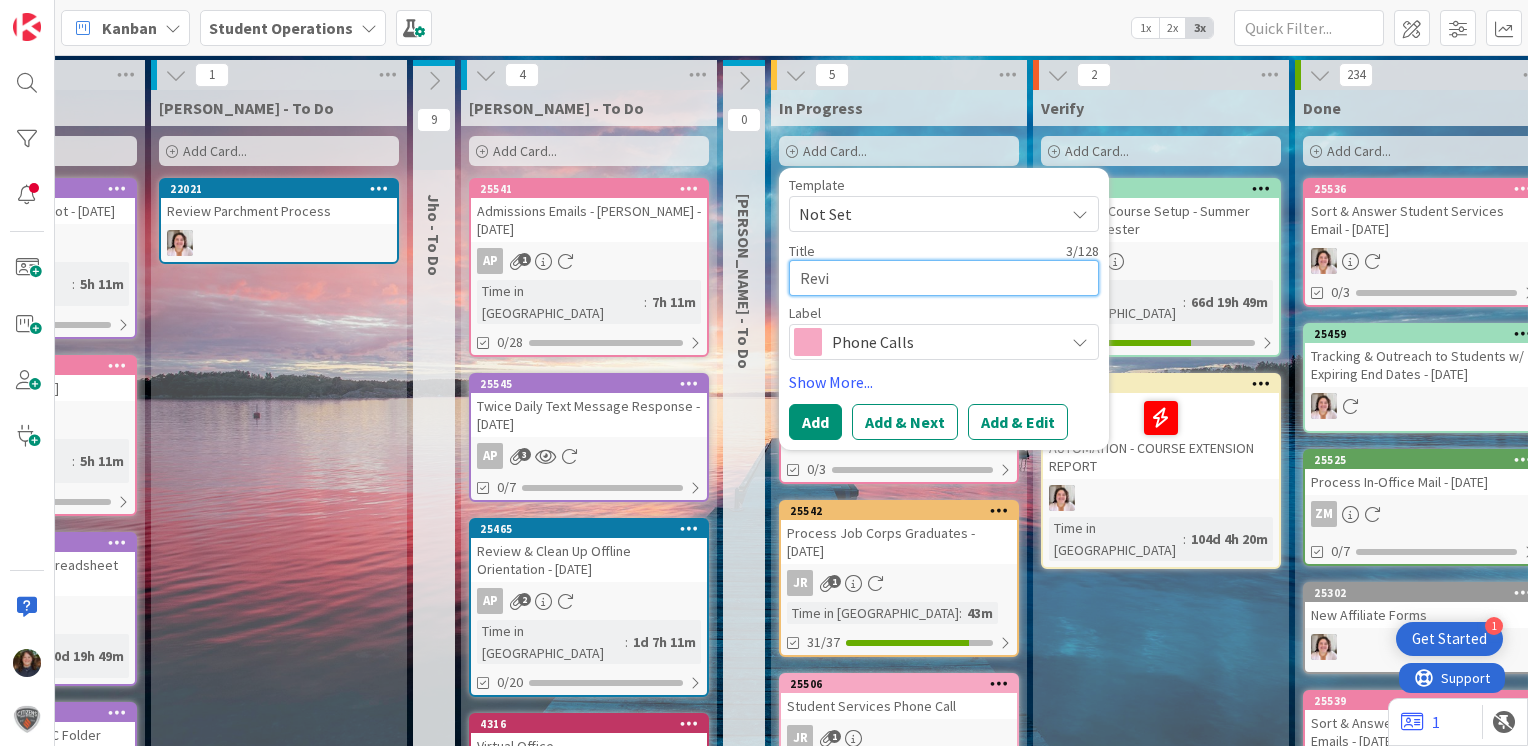 type on "x" 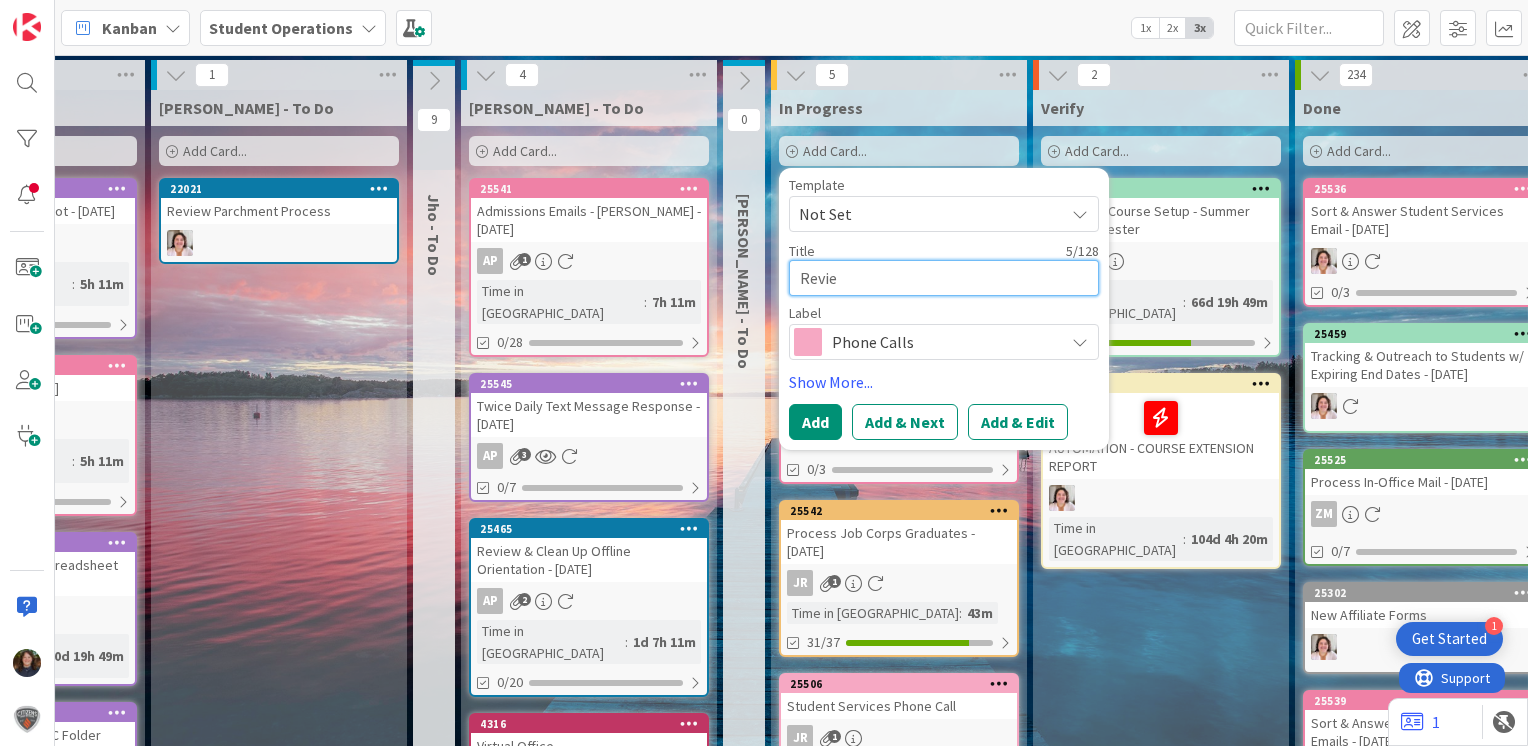 type on "x" 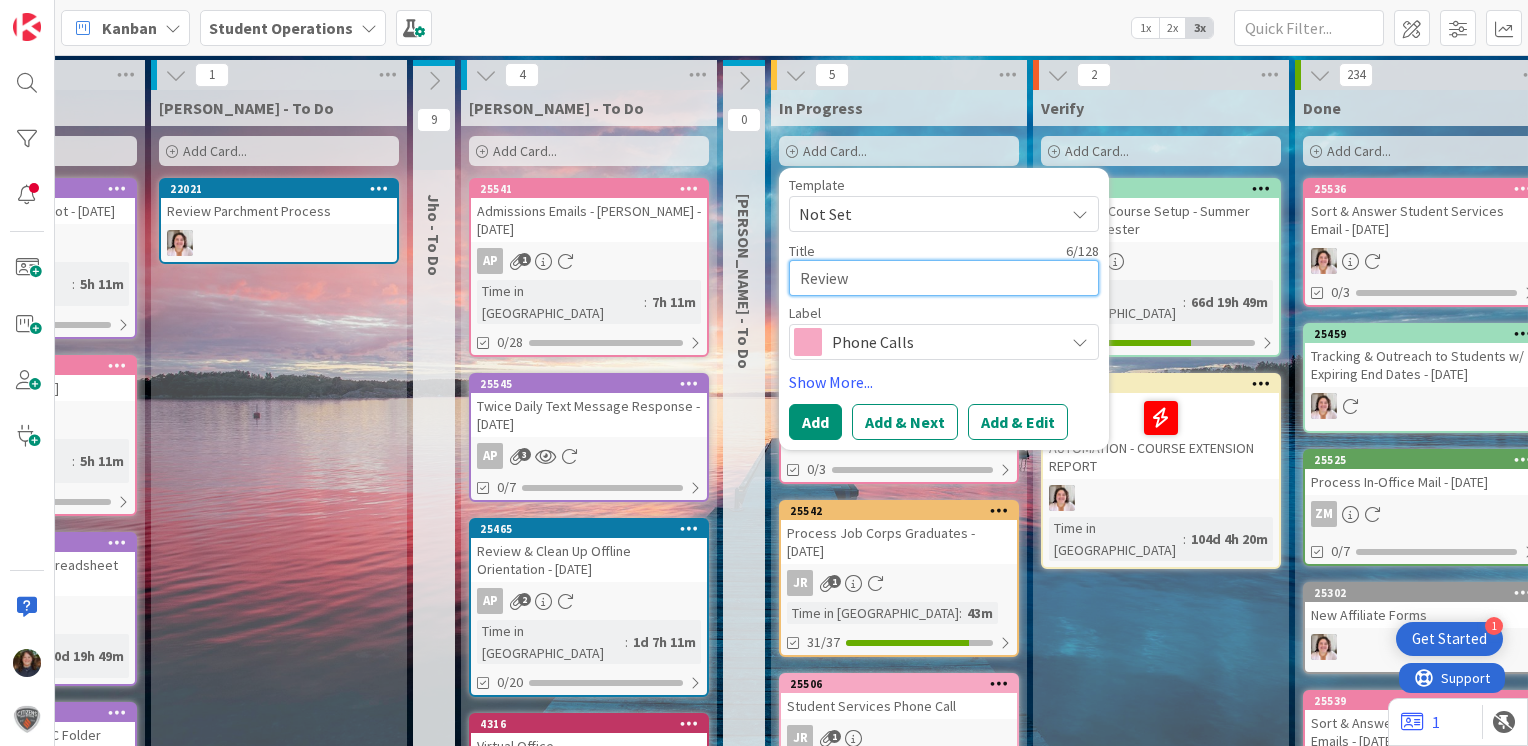 type on "x" 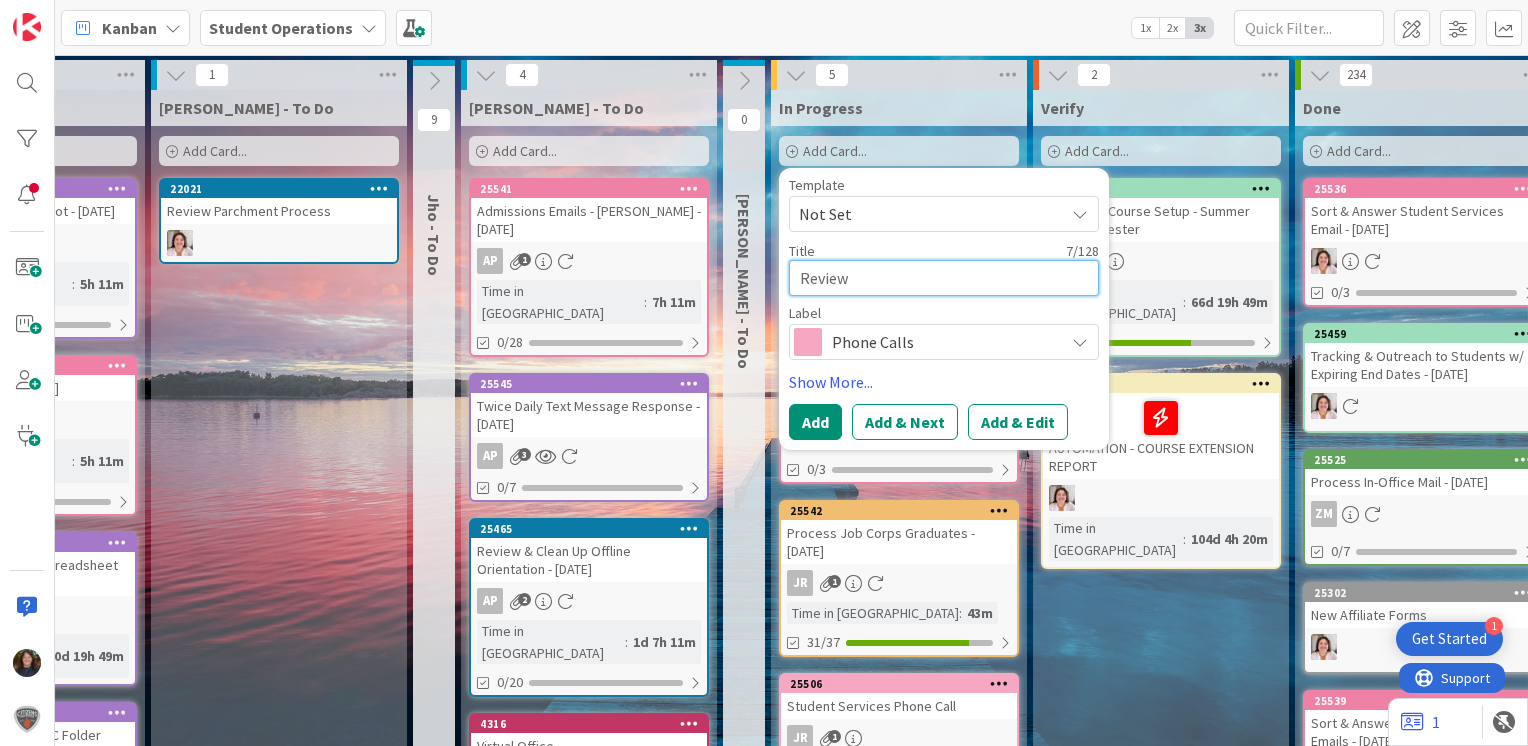 type on "x" 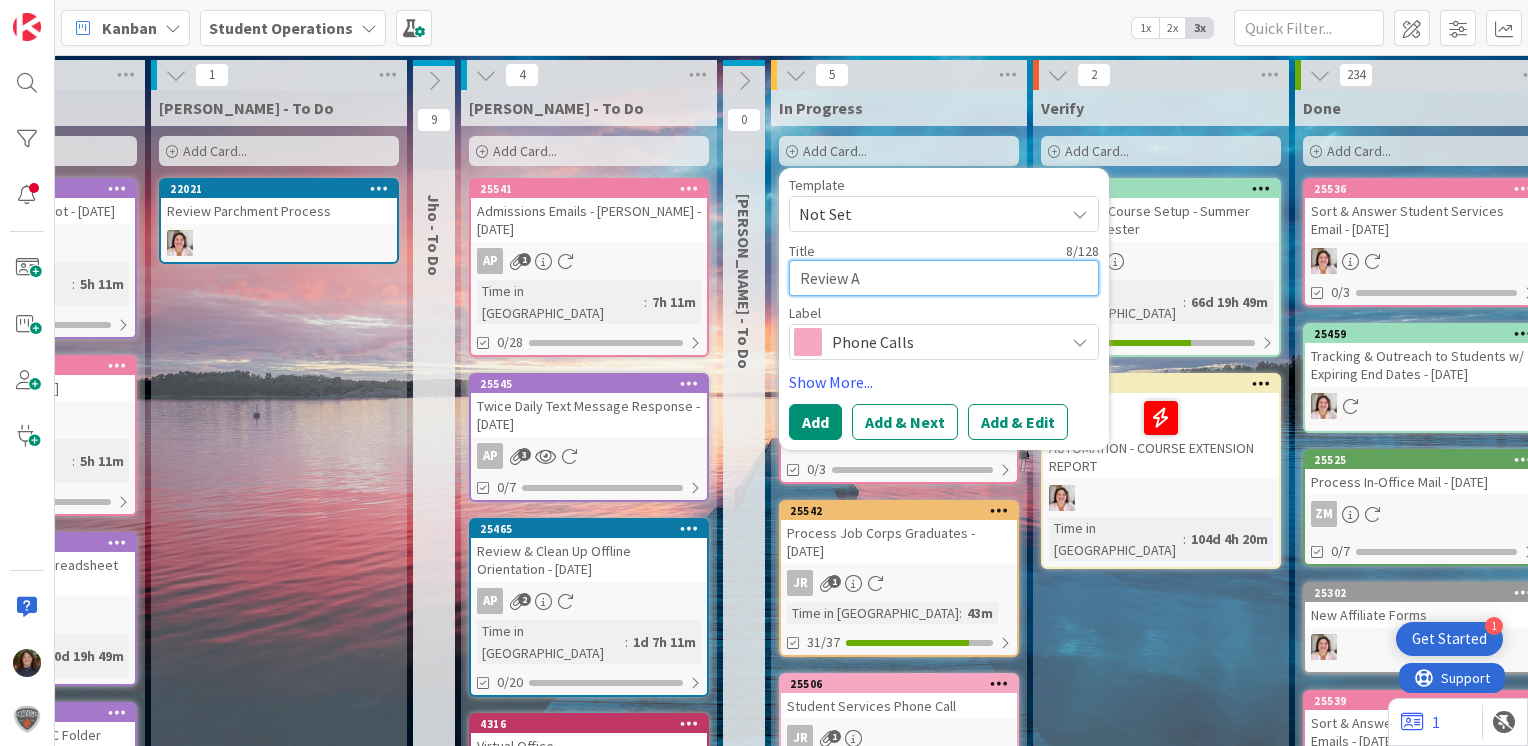 type on "x" 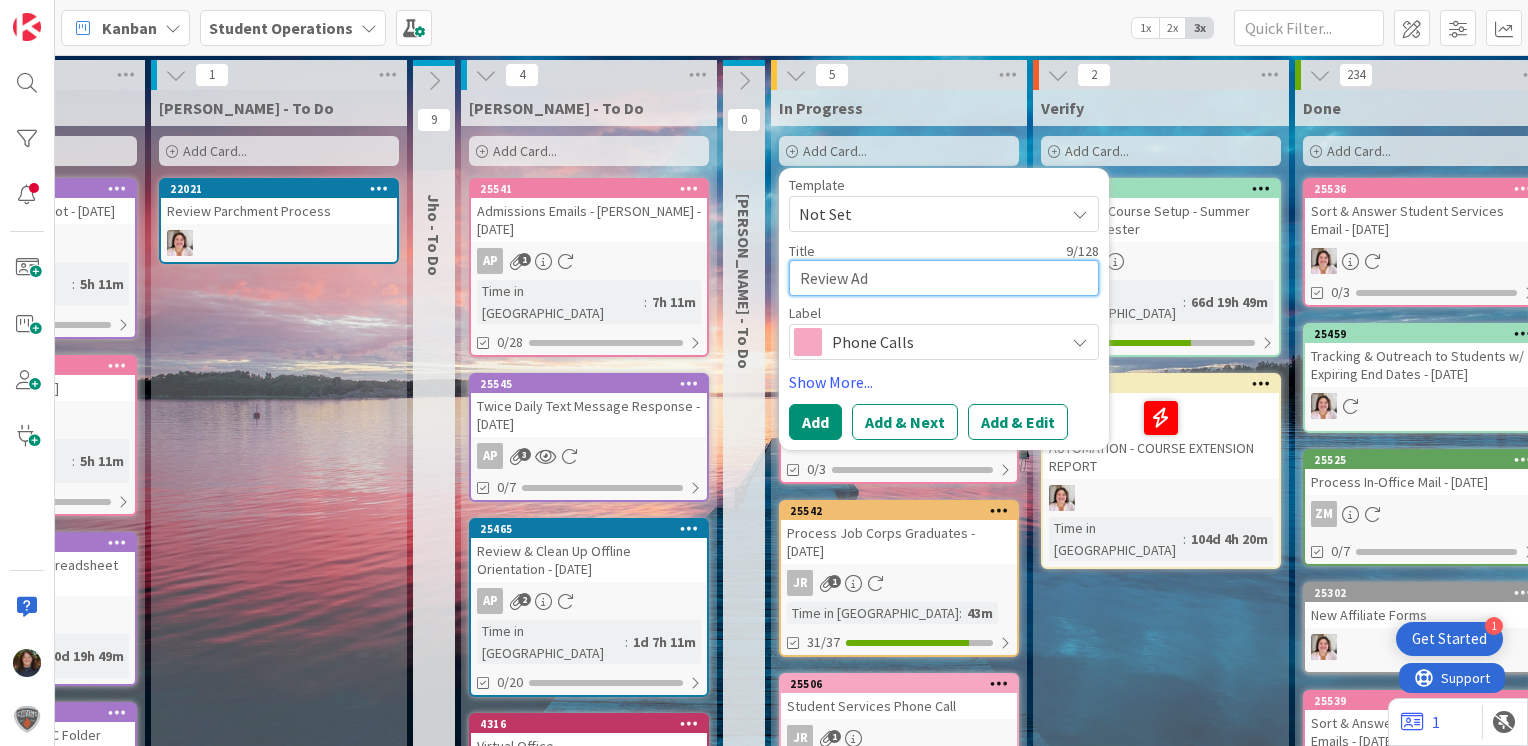 type on "x" 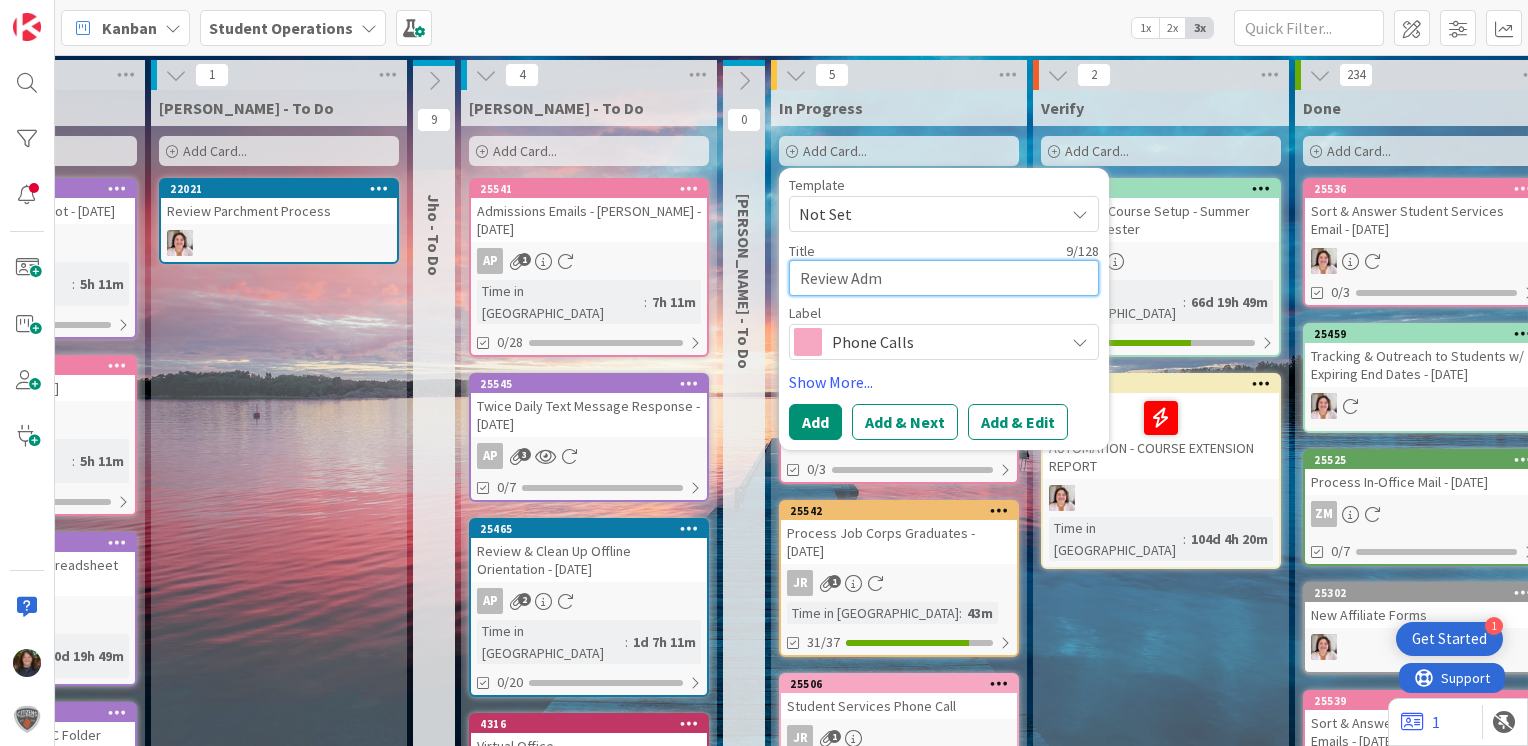 type on "x" 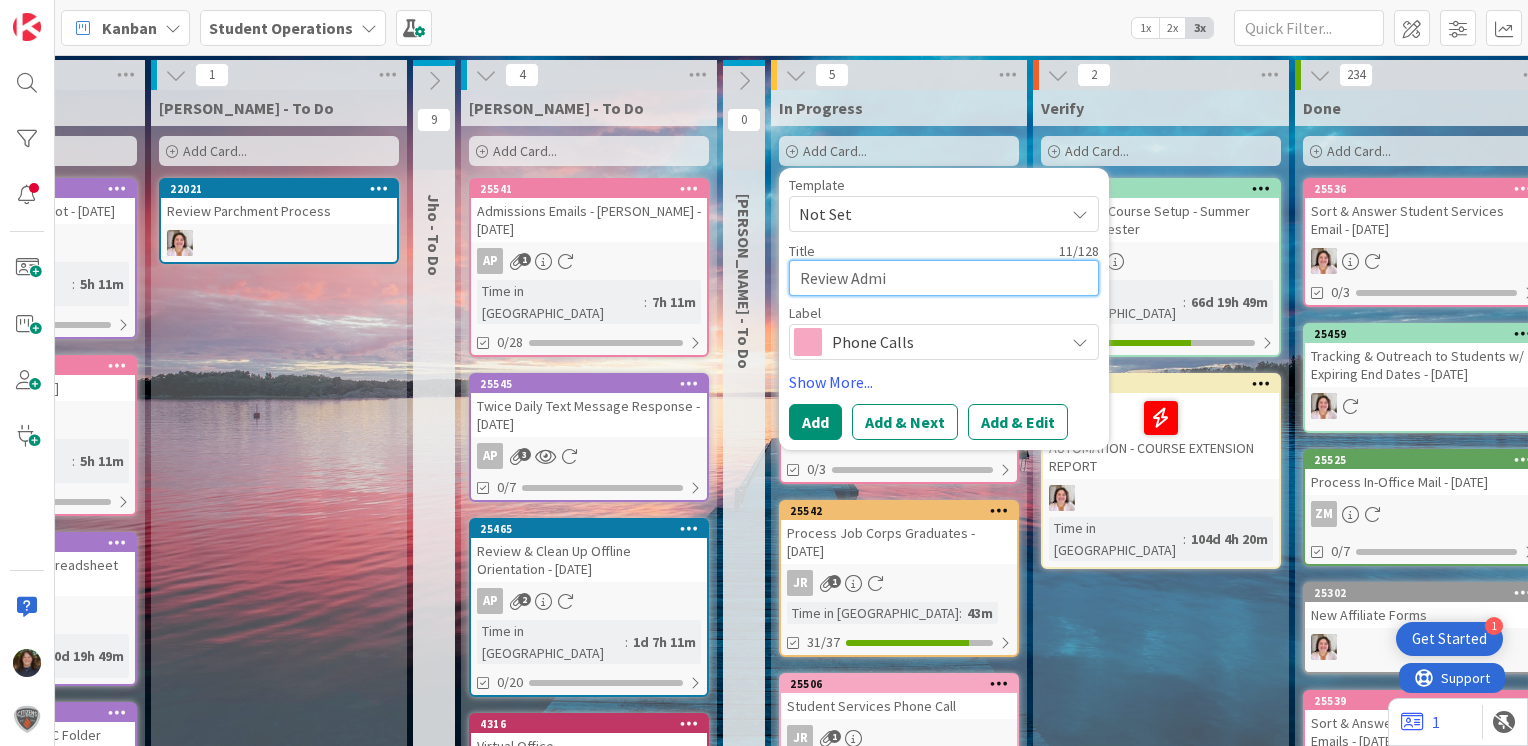 type on "x" 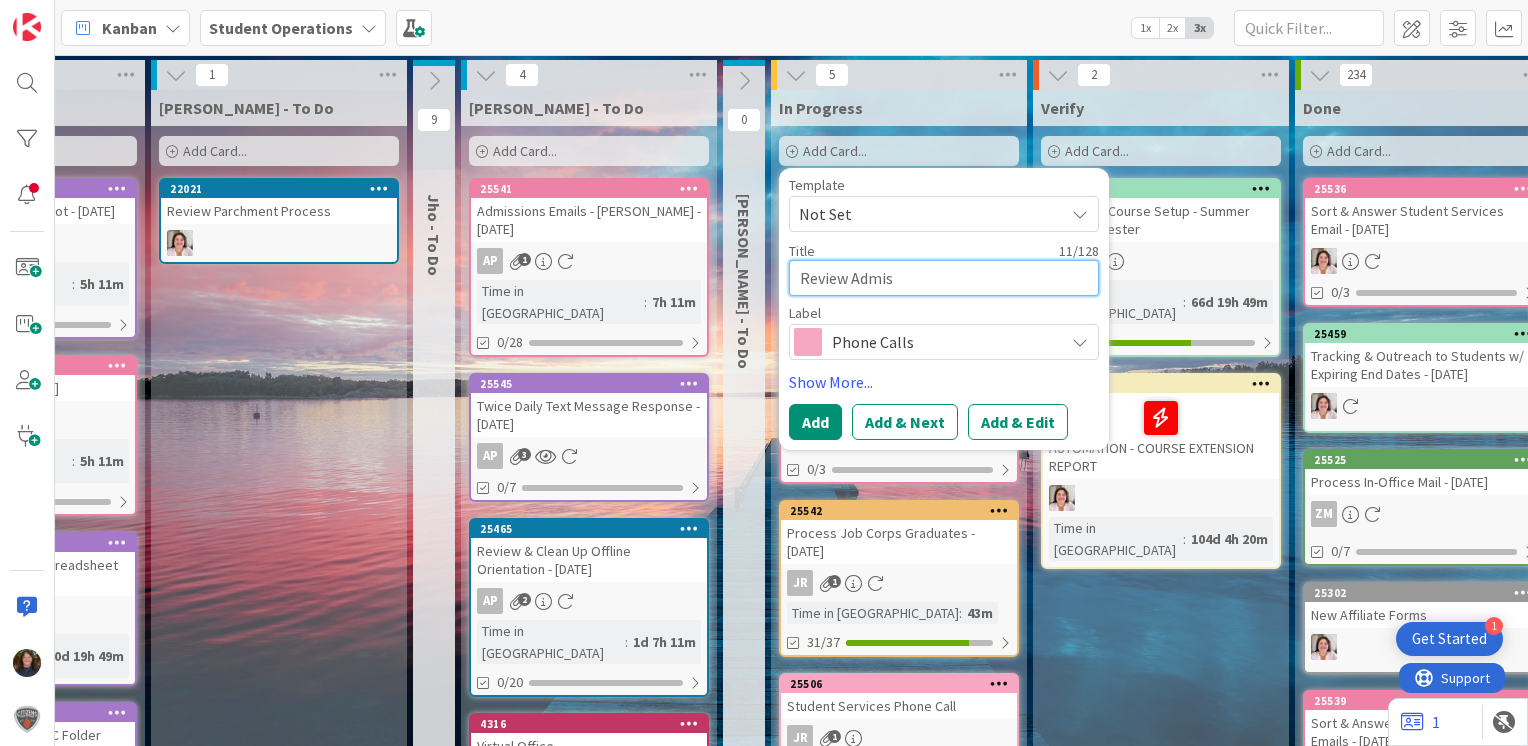 type on "x" 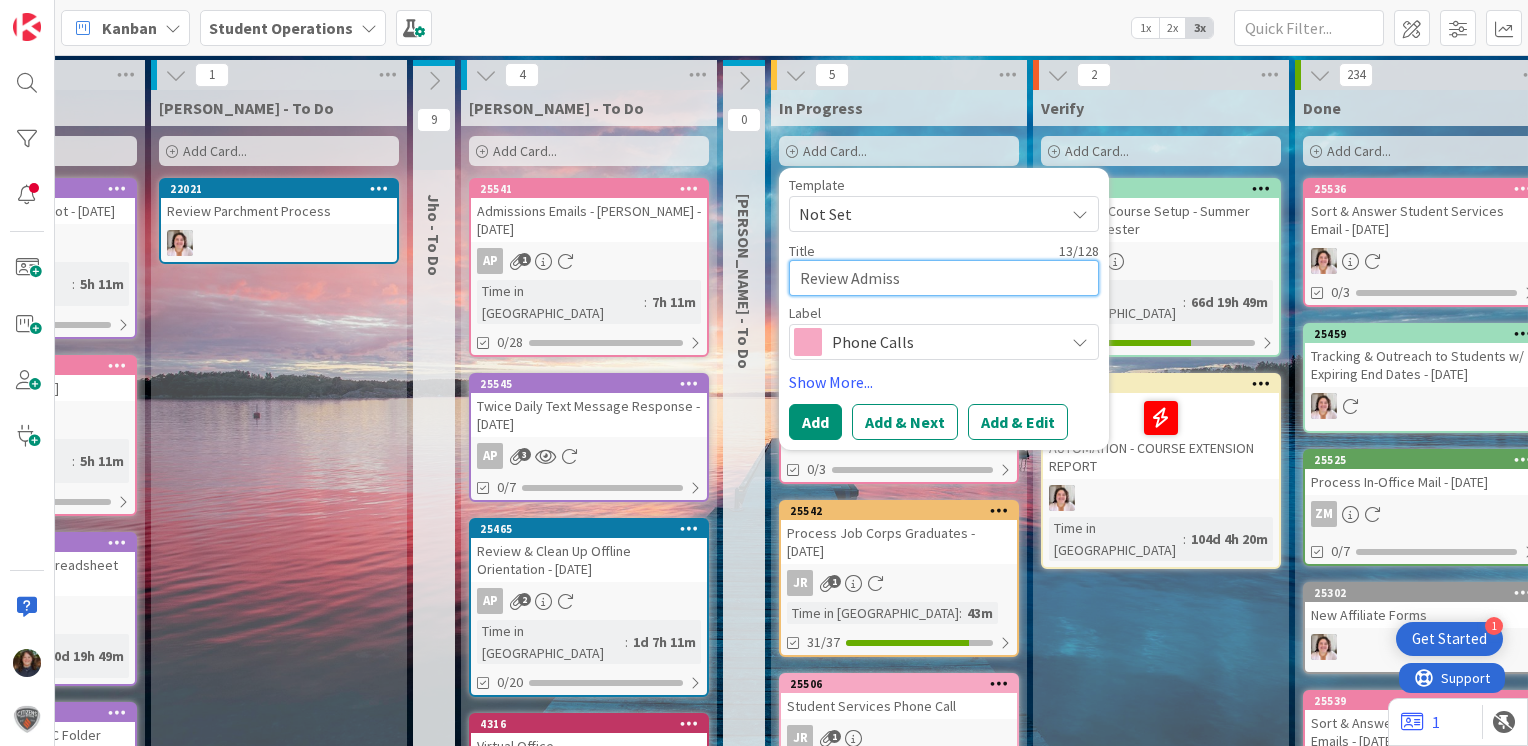 type on "x" 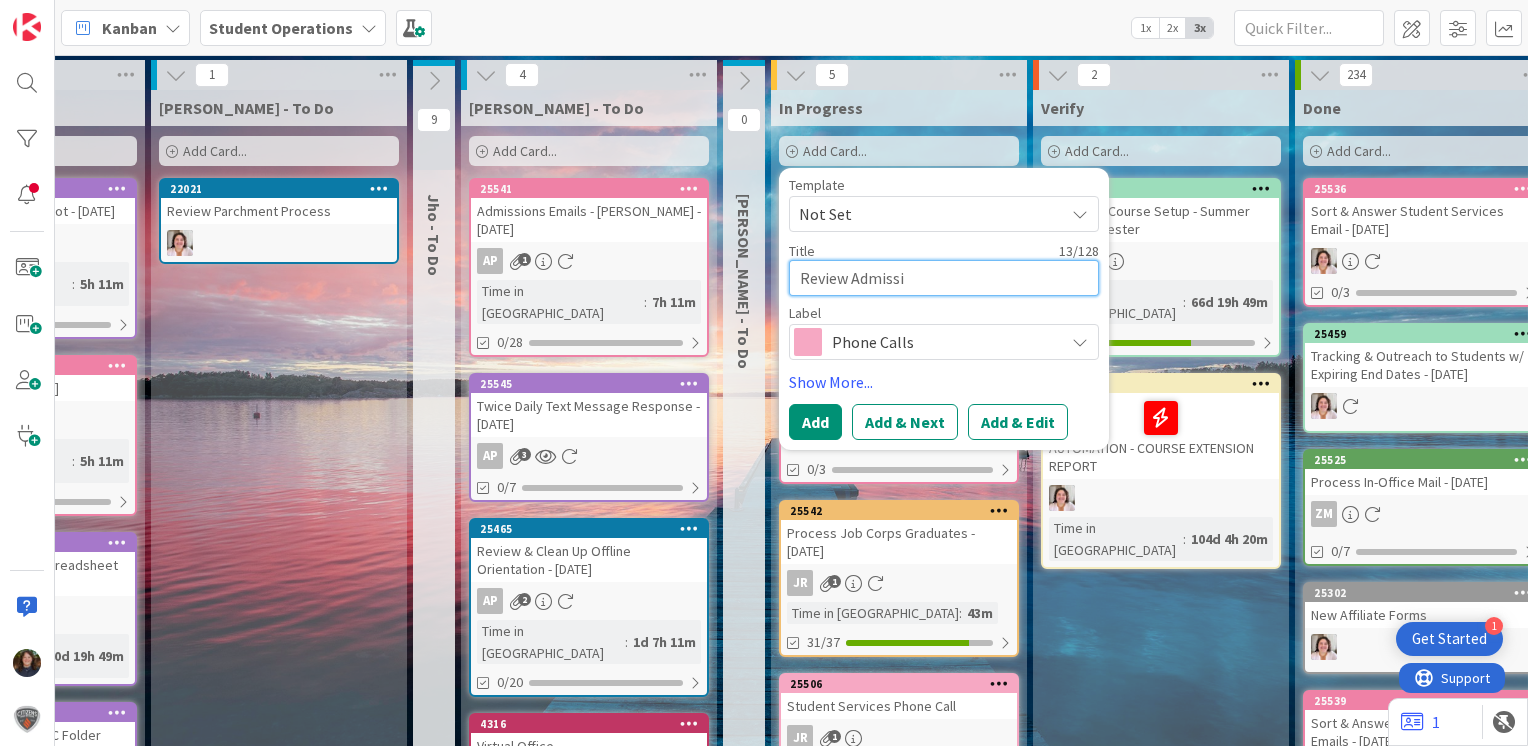 type on "x" 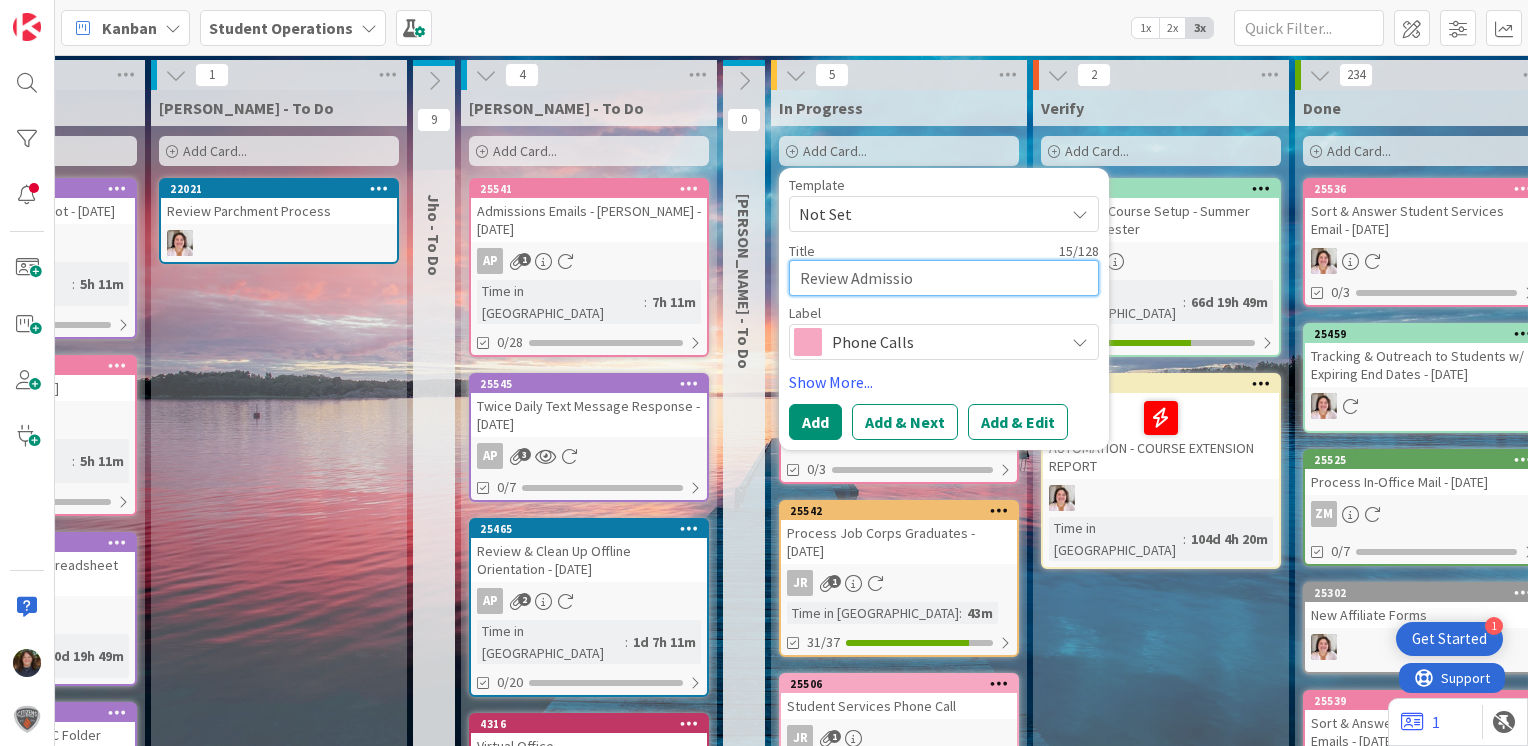 type on "x" 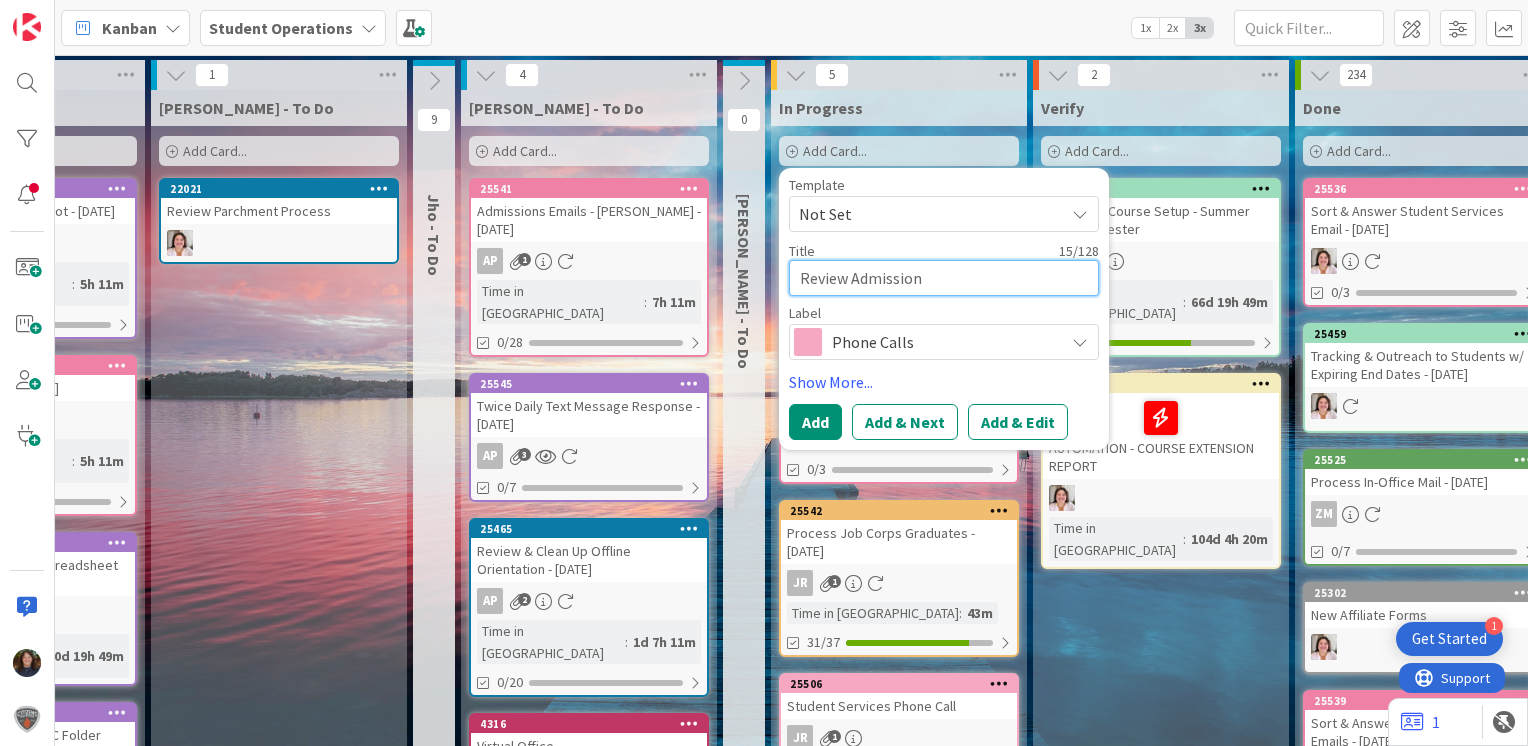 type on "x" 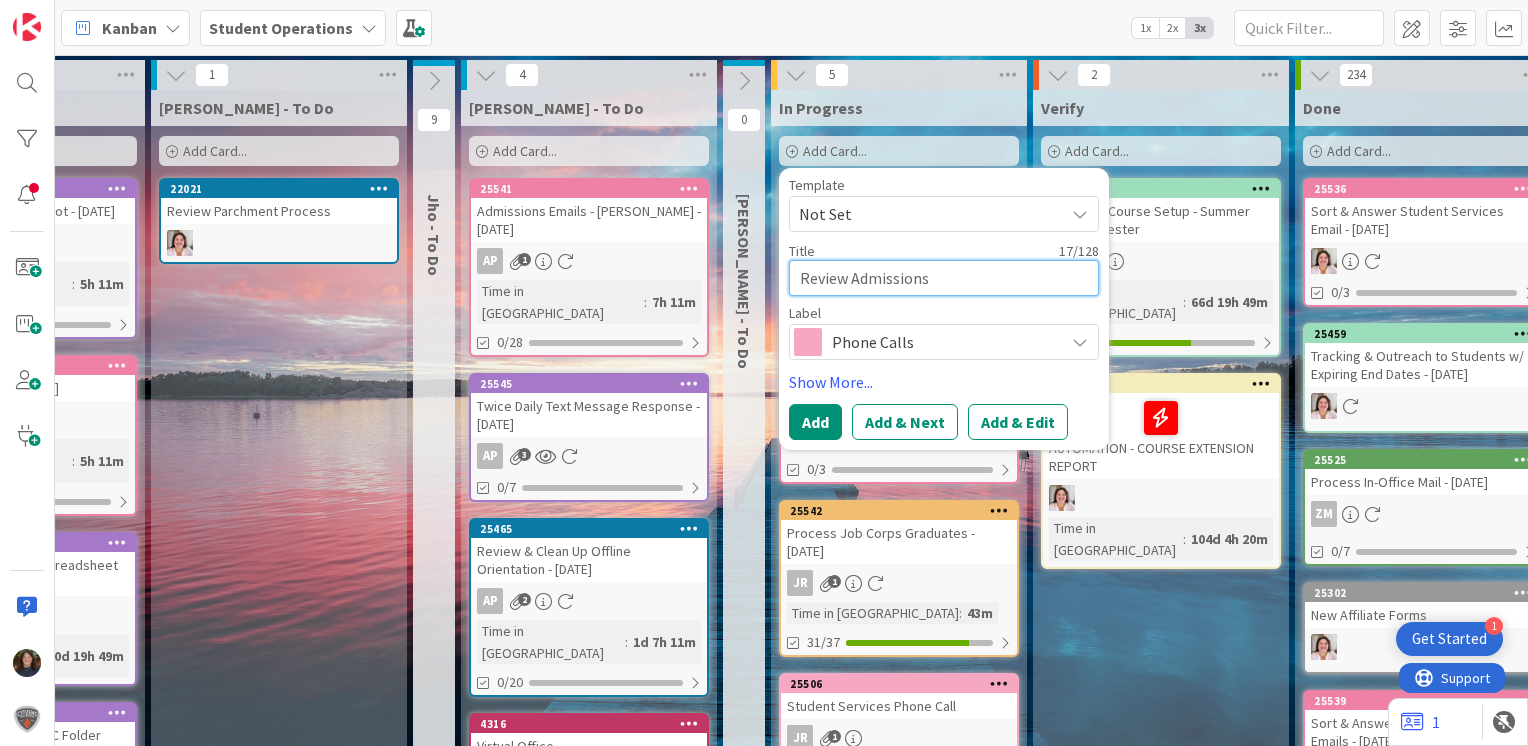 type on "x" 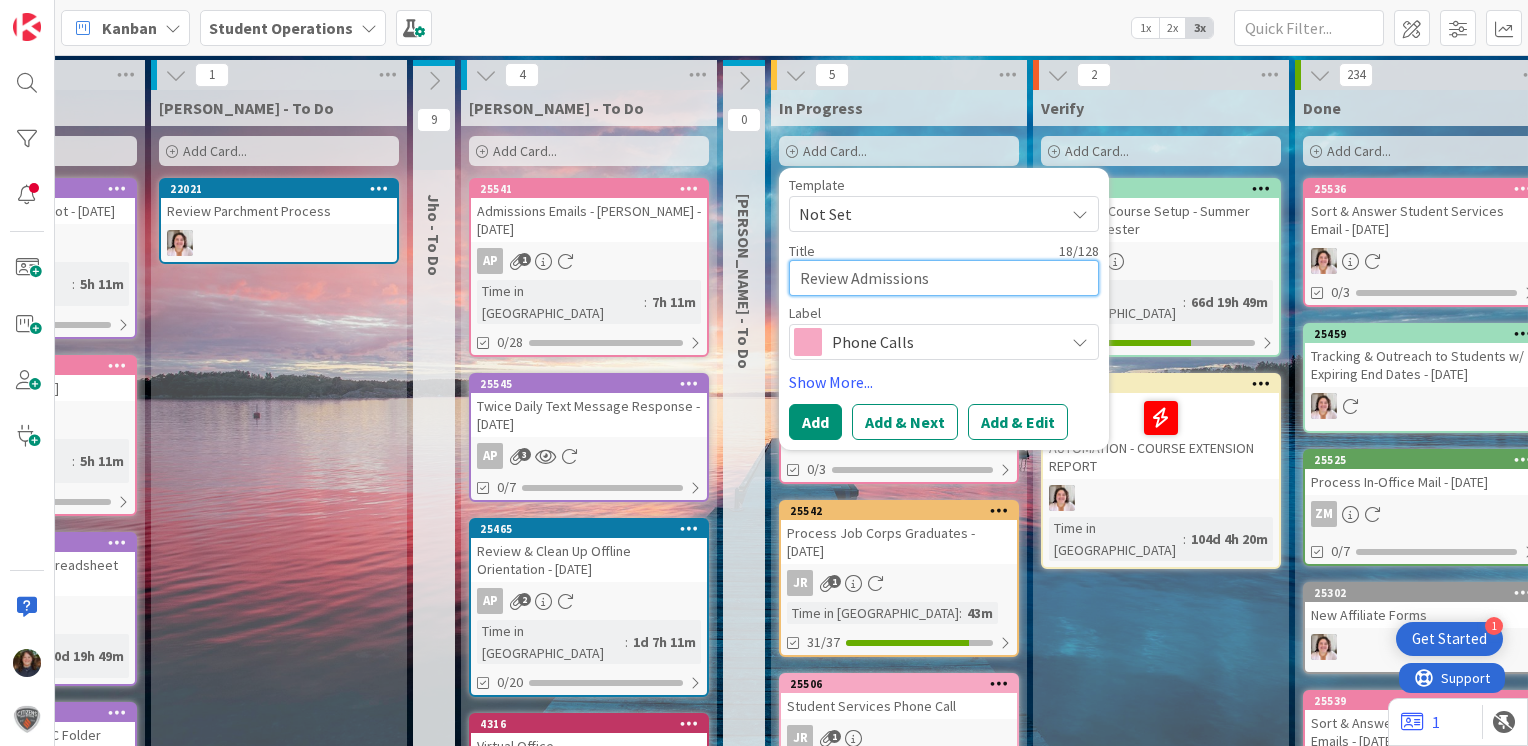type on "x" 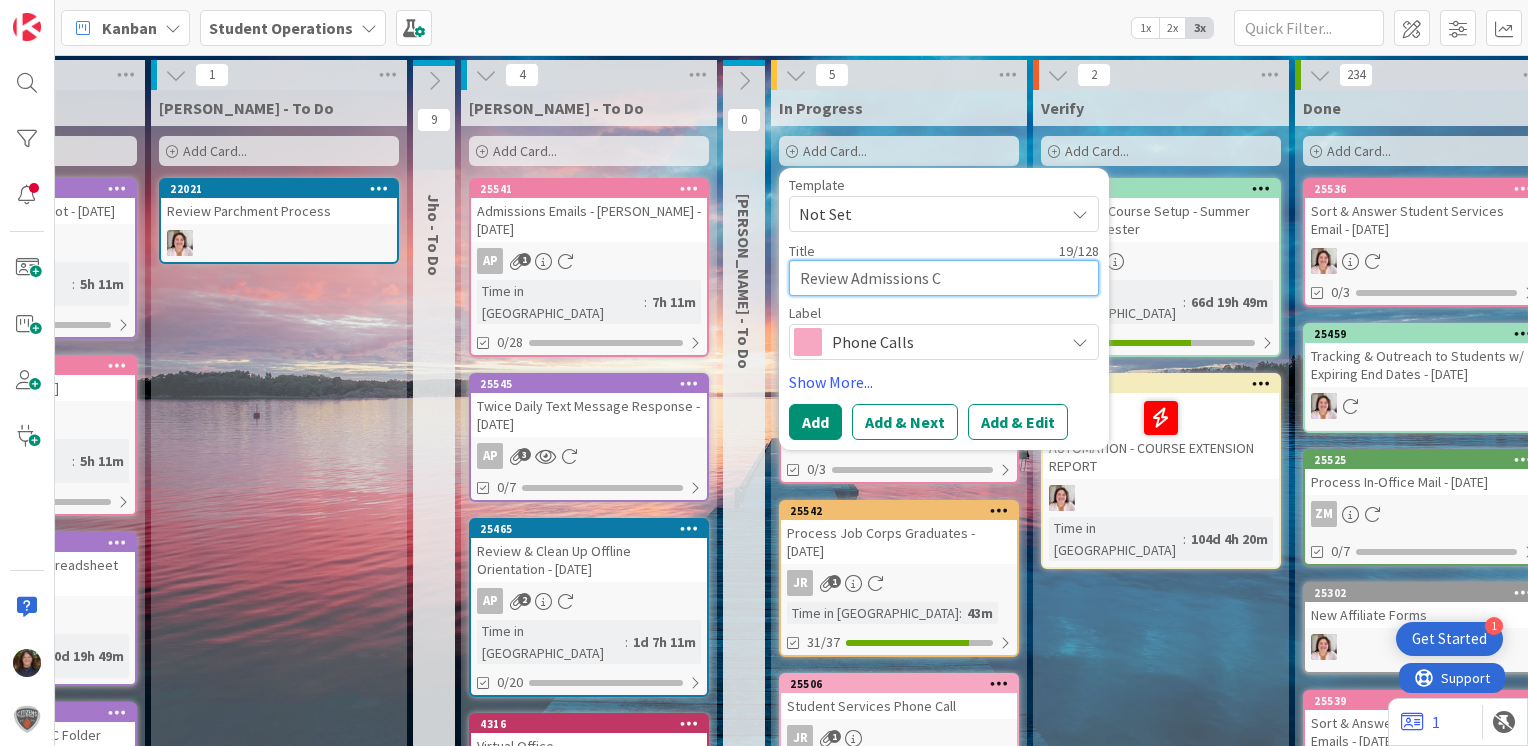 type on "x" 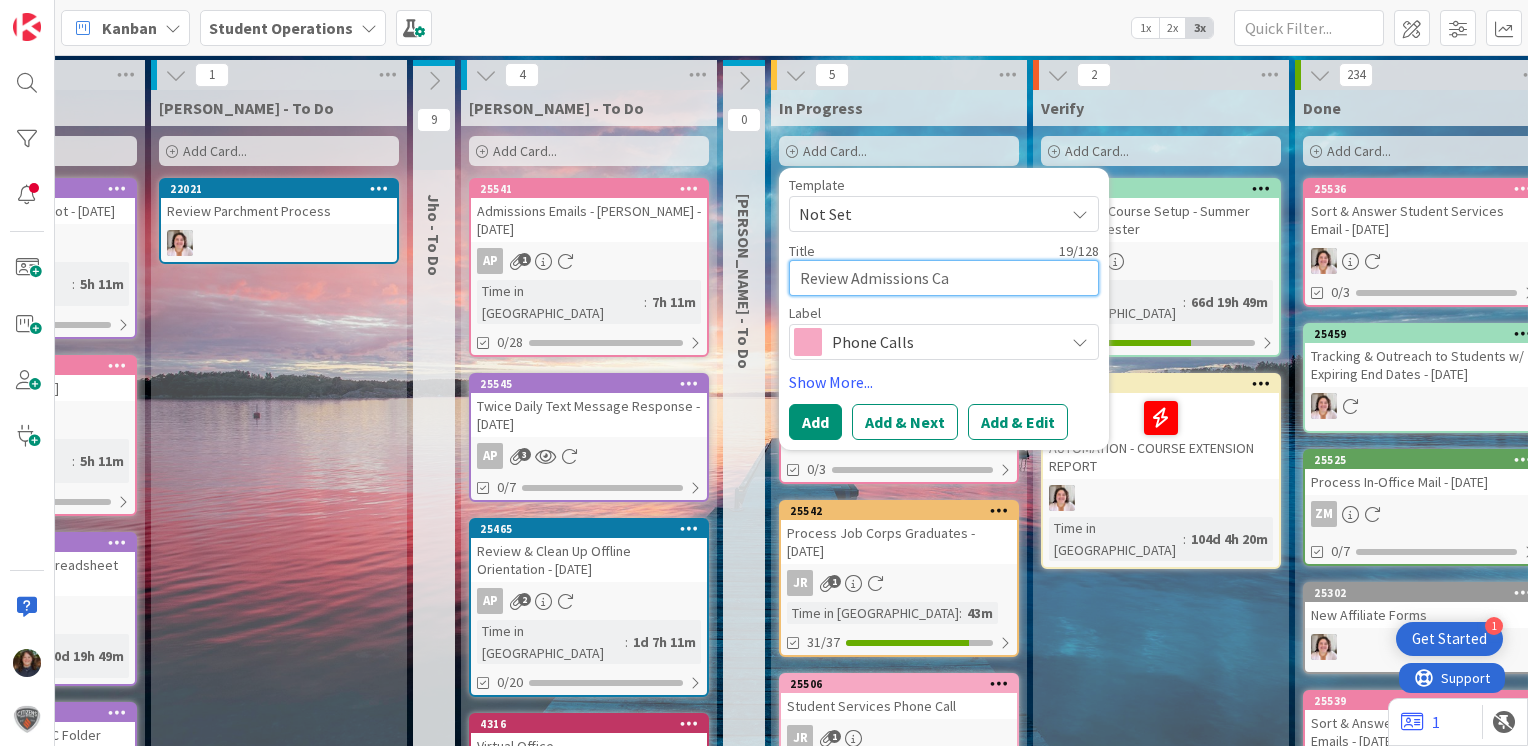 type on "x" 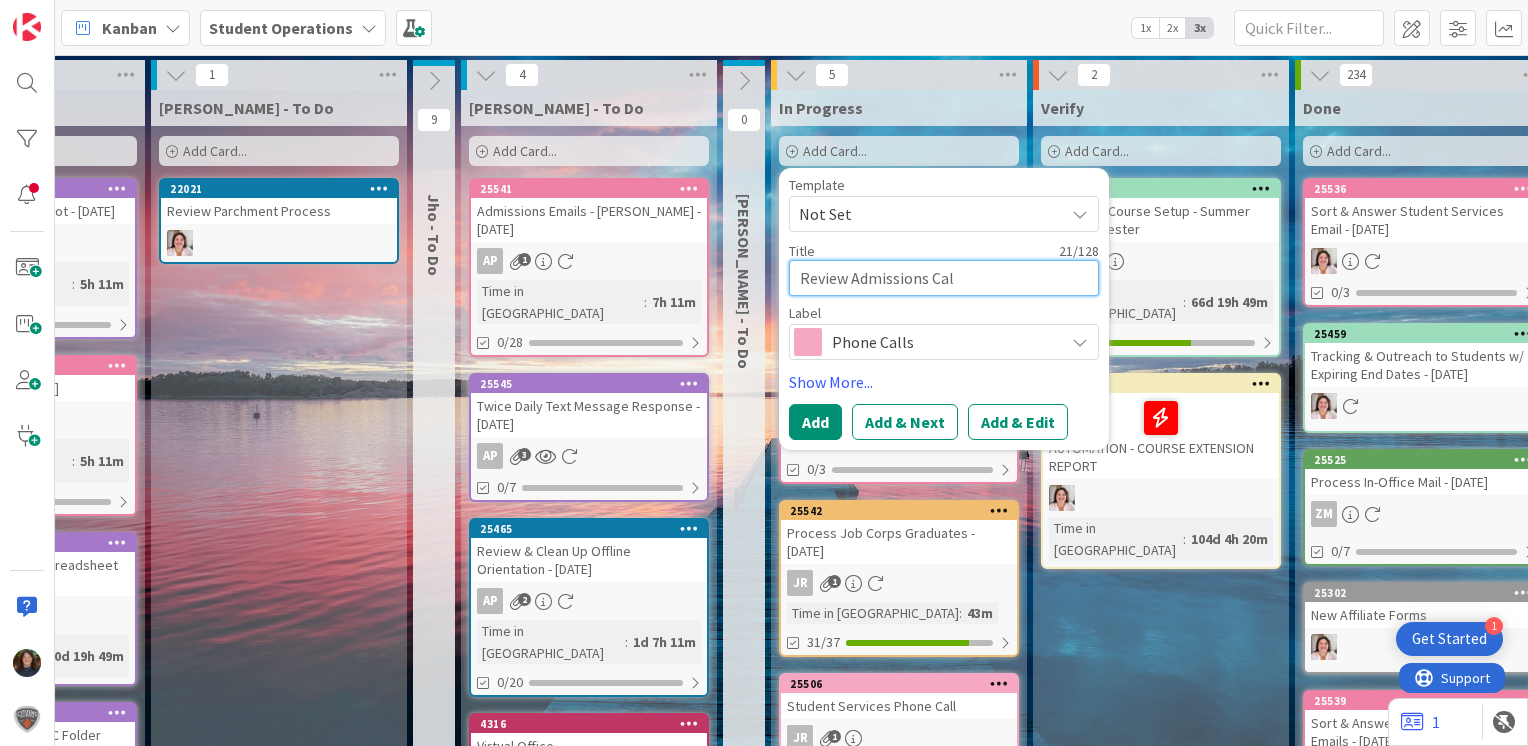type on "x" 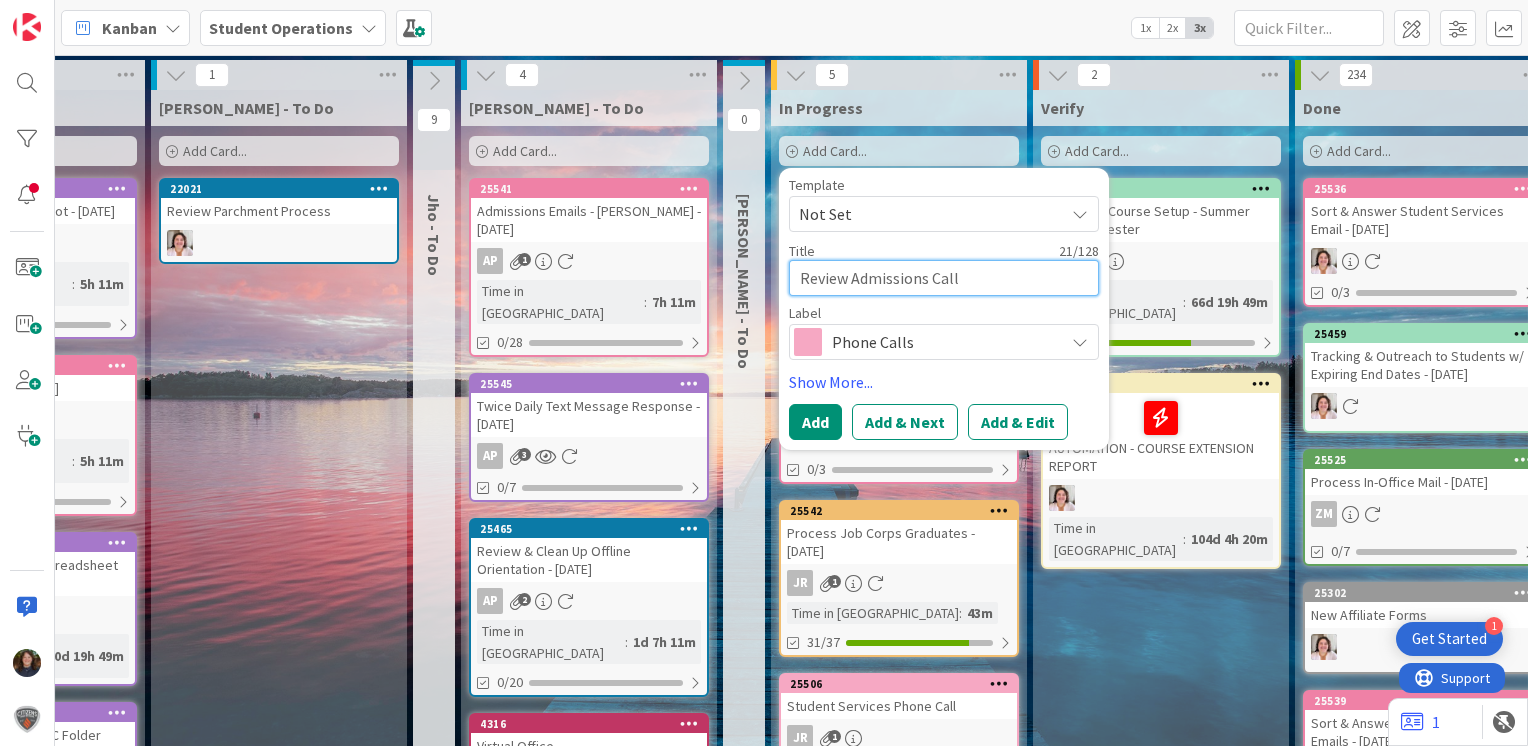 type on "x" 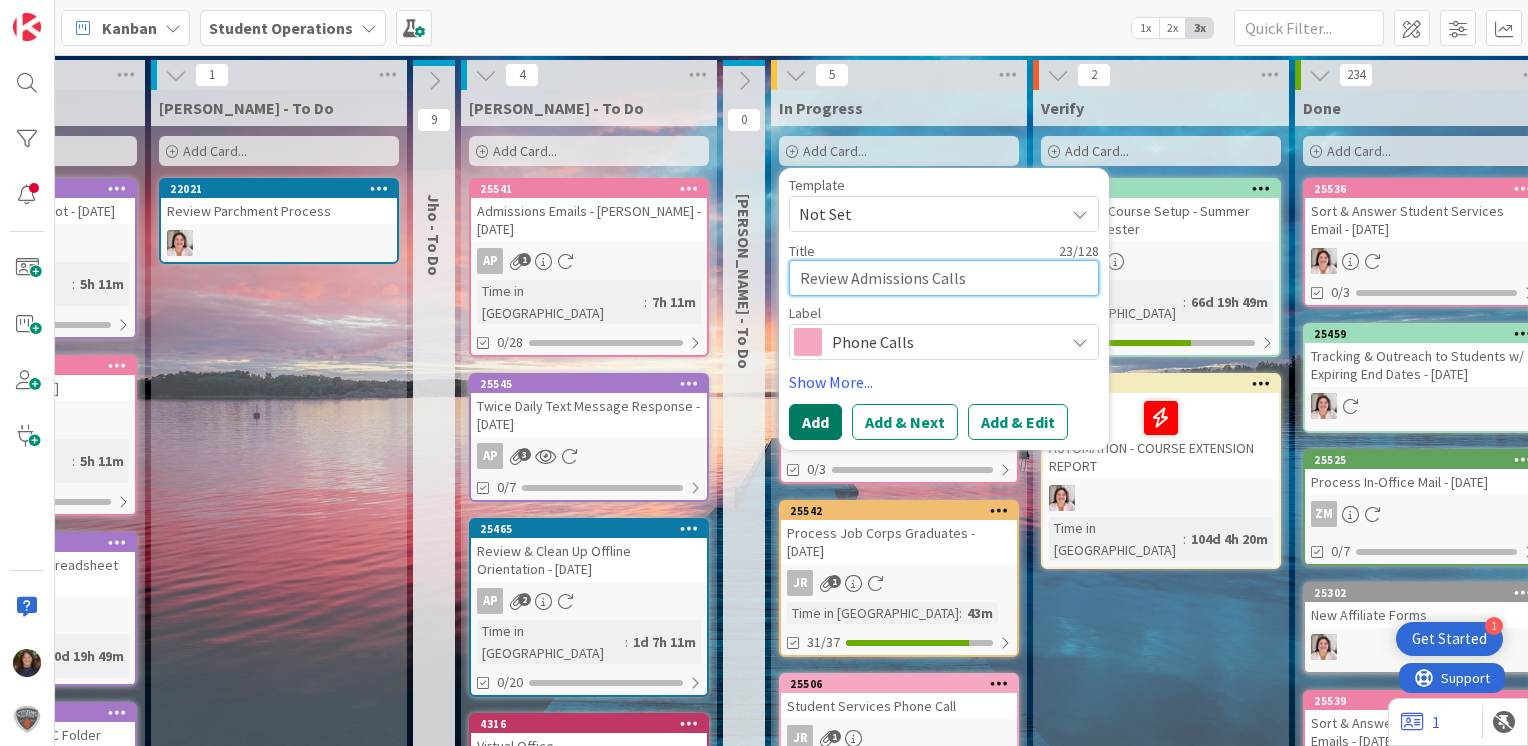 type on "Review Admissions Calls" 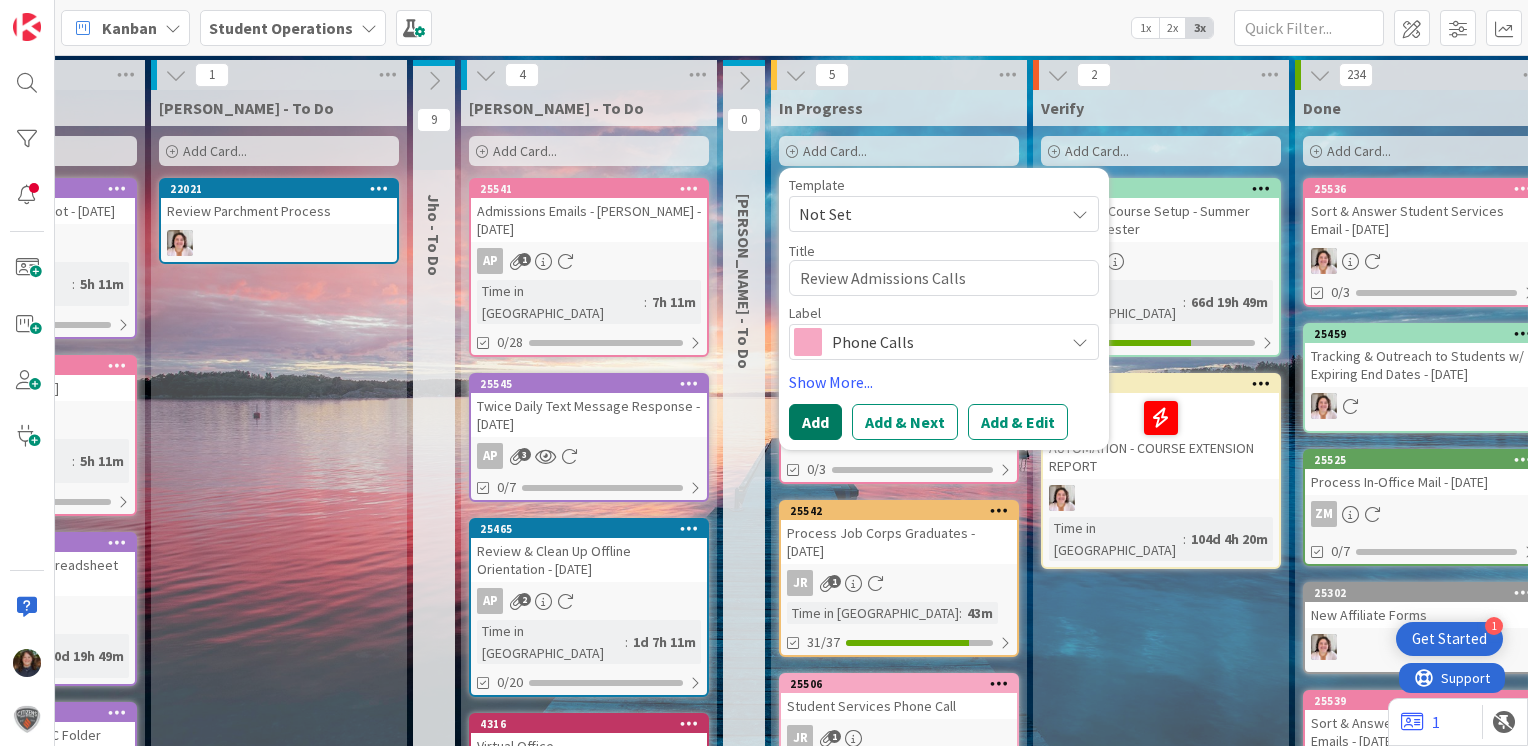 click on "Add" at bounding box center [815, 422] 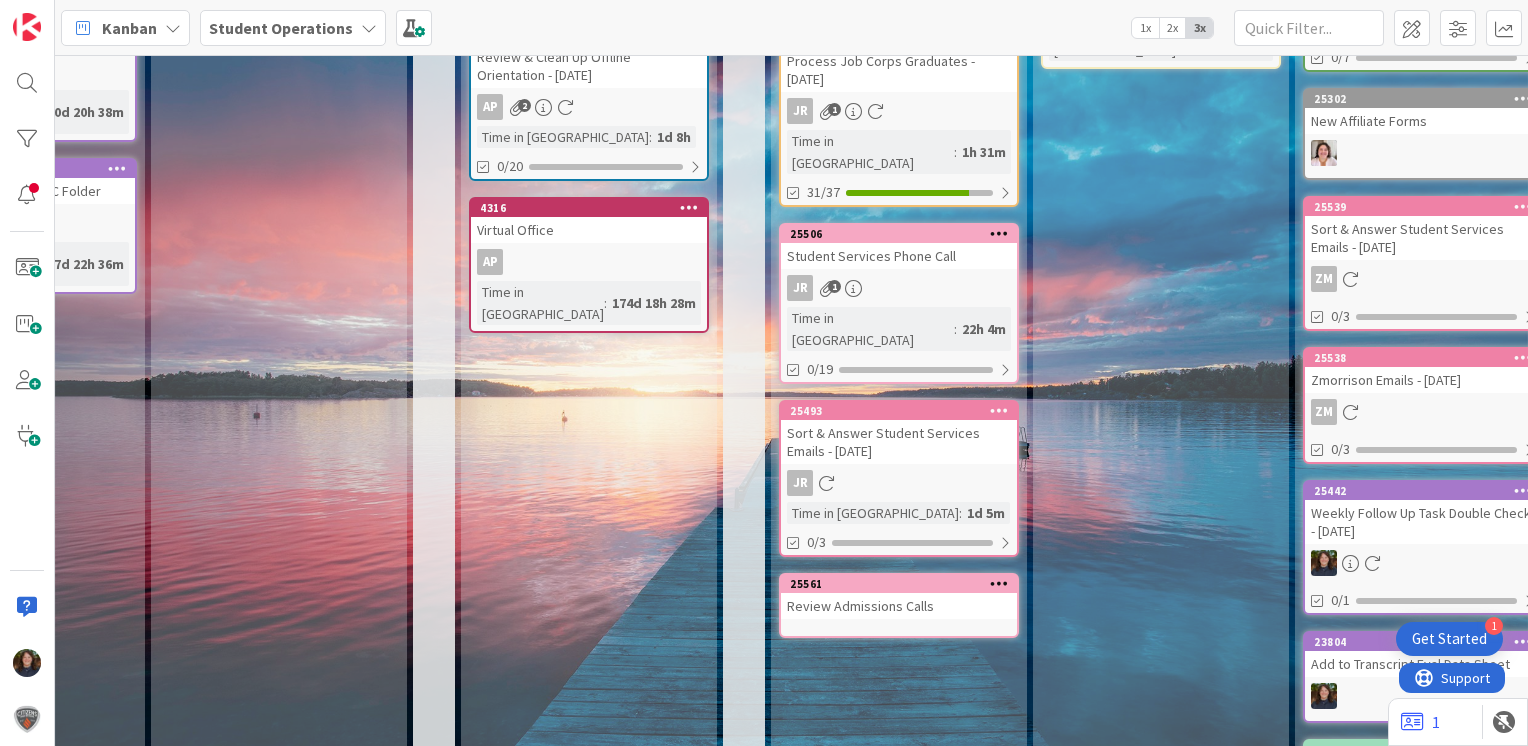 scroll, scrollTop: 800, scrollLeft: 697, axis: both 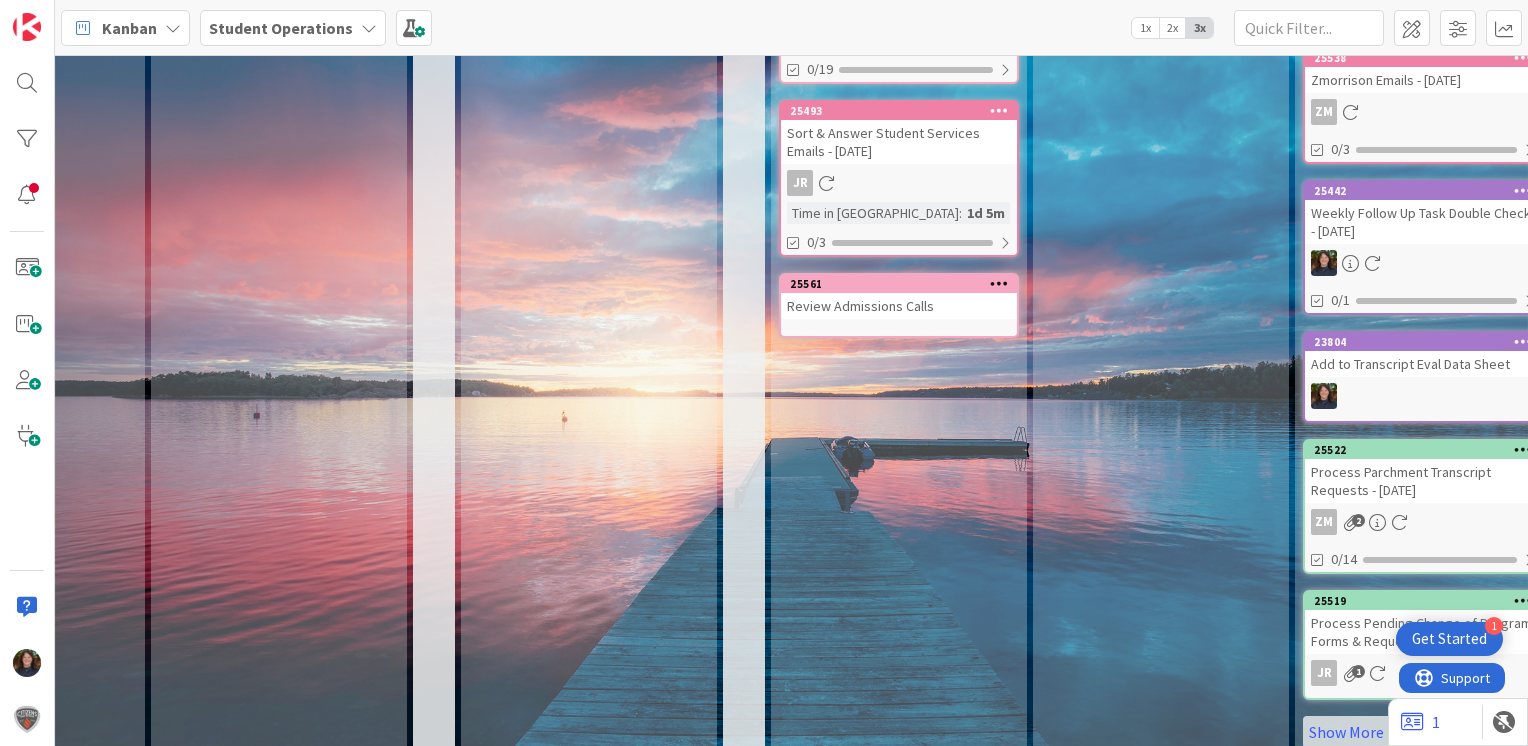 click at bounding box center (999, 283) 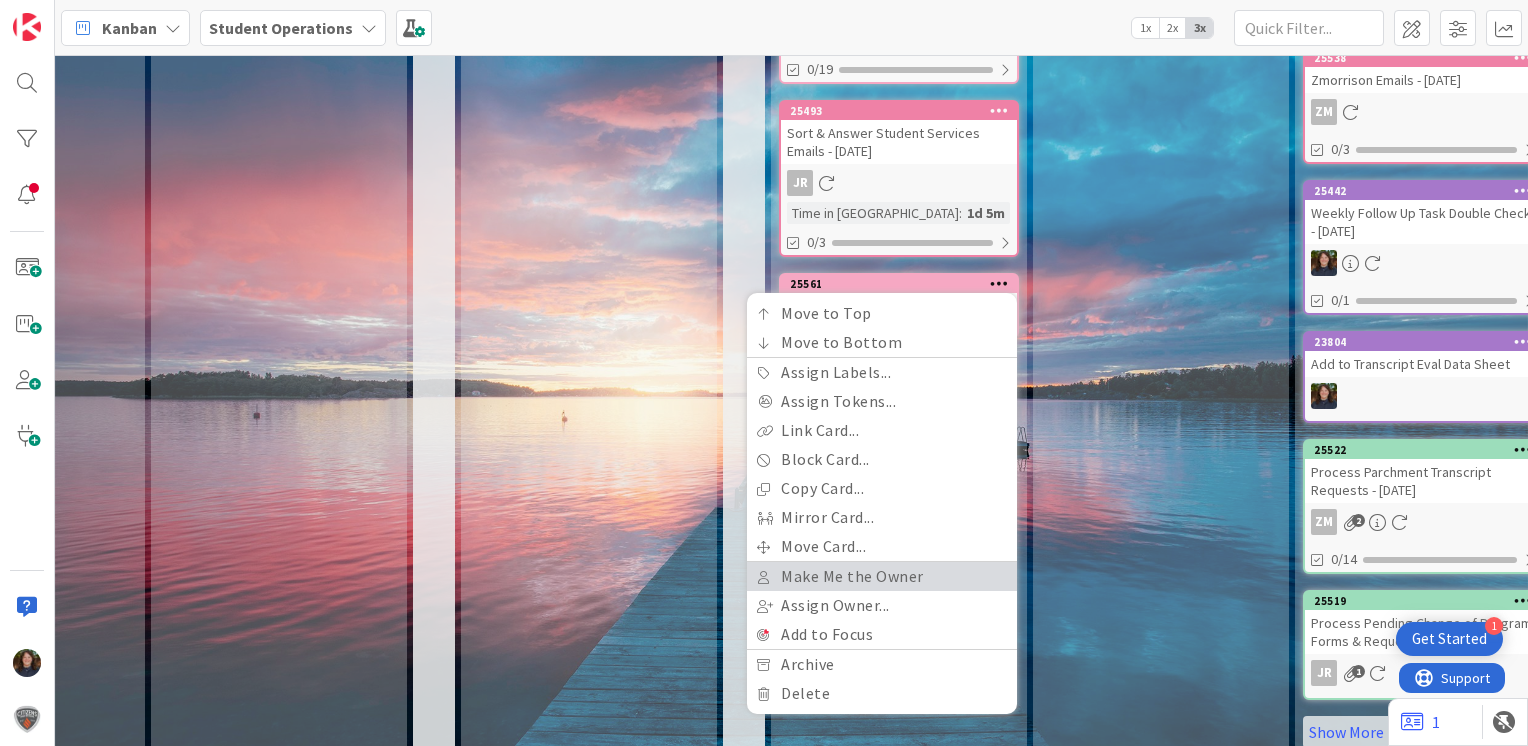 click on "Make Me the Owner" at bounding box center [882, 576] 